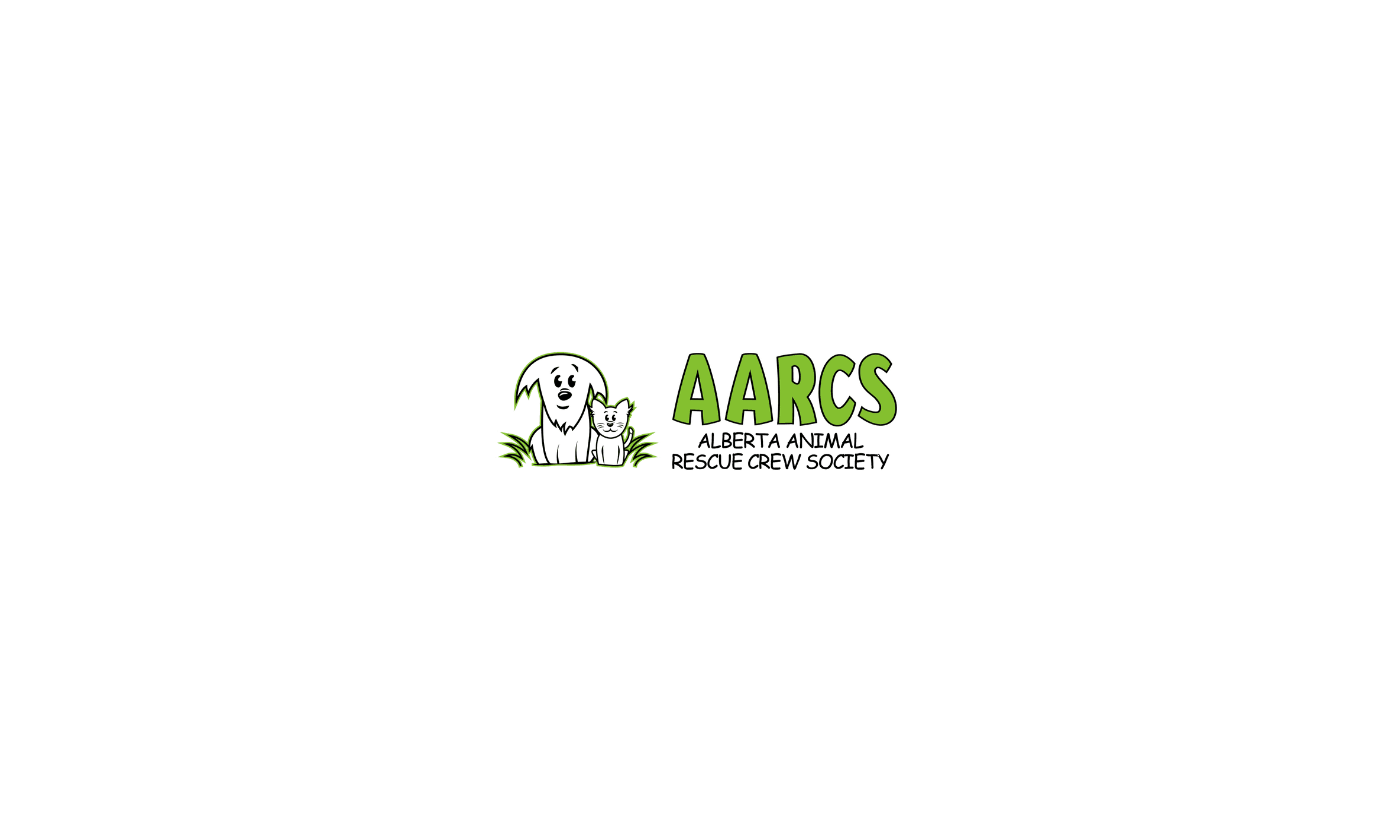 scroll, scrollTop: 0, scrollLeft: 0, axis: both 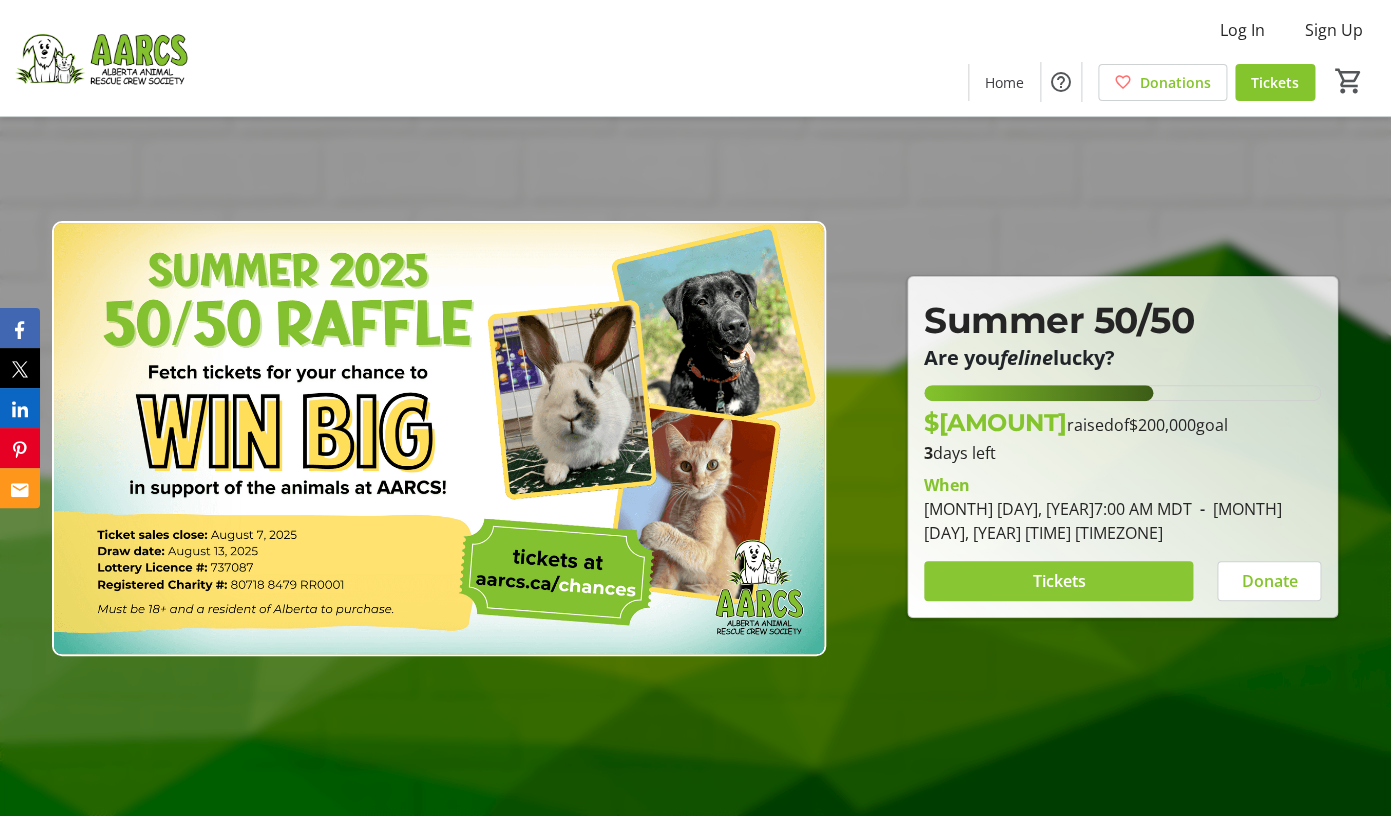 click at bounding box center [1059, 581] 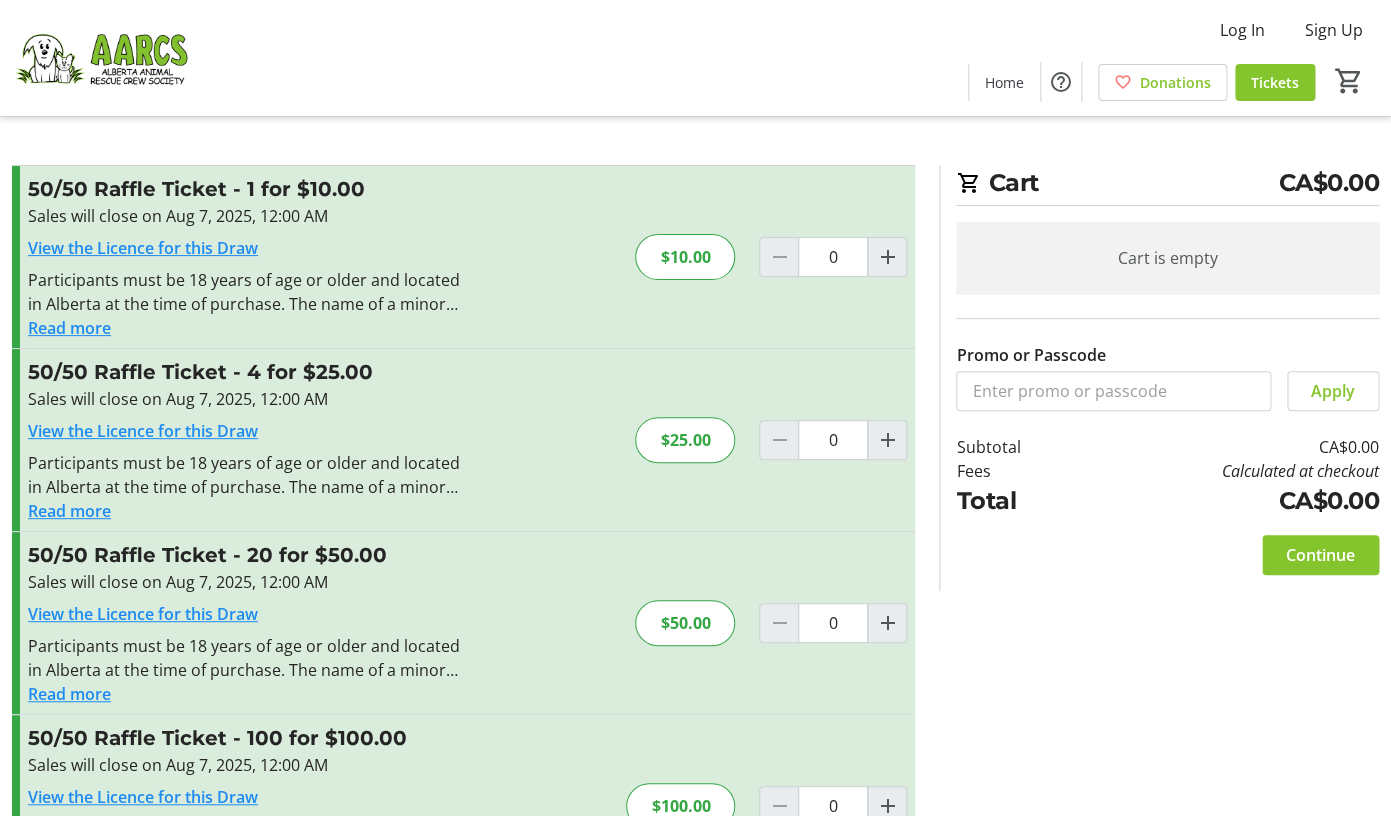 scroll, scrollTop: 105, scrollLeft: 0, axis: vertical 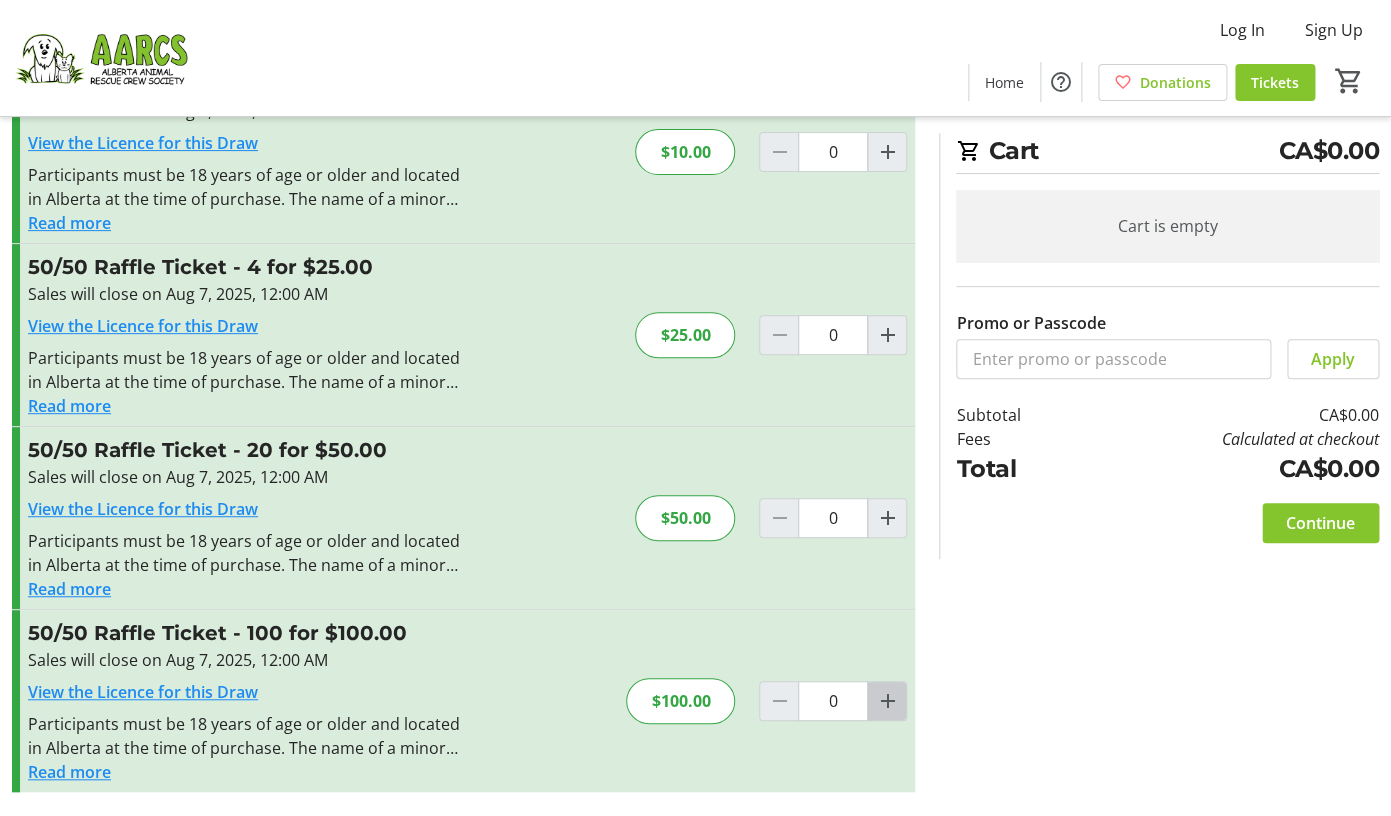 click 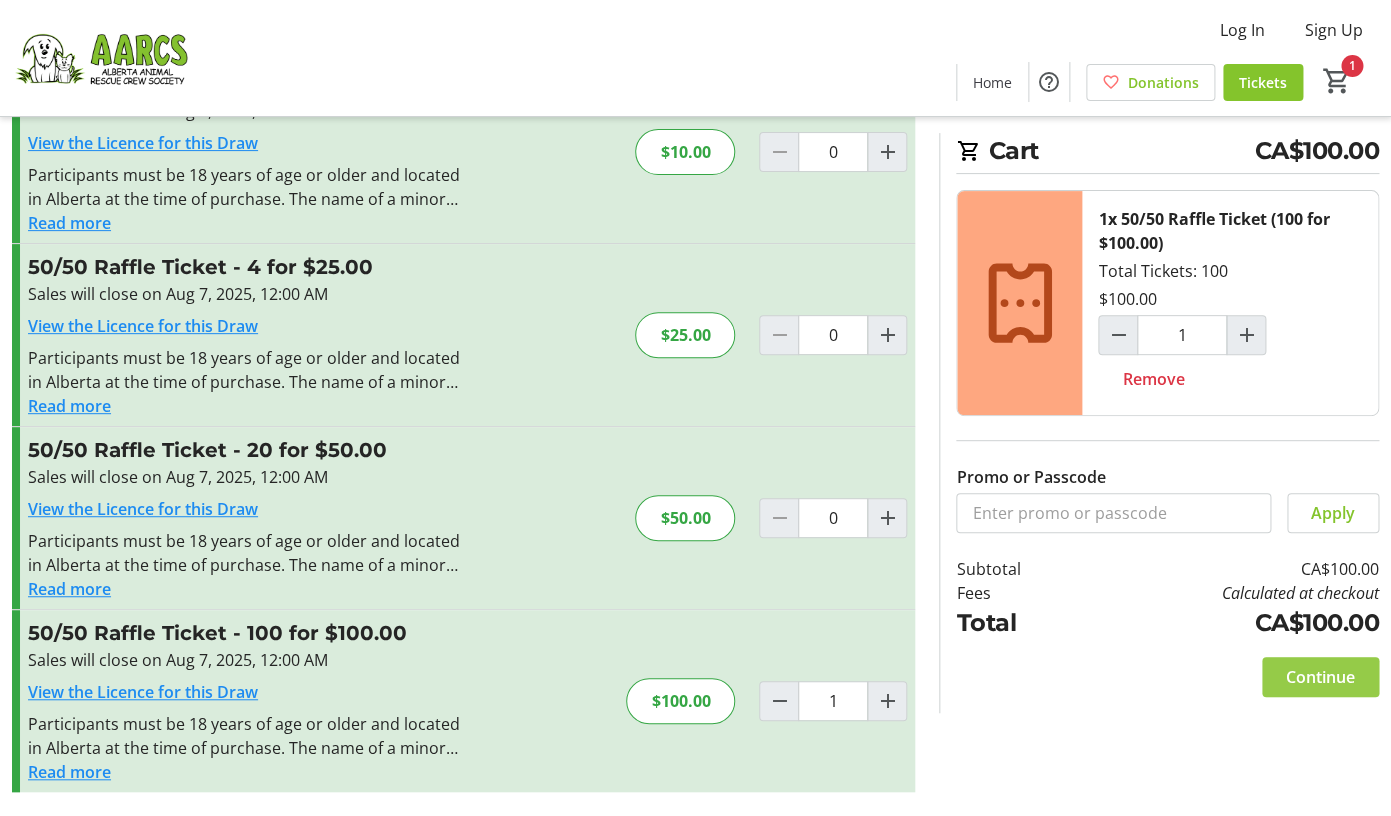 click on "Continue" 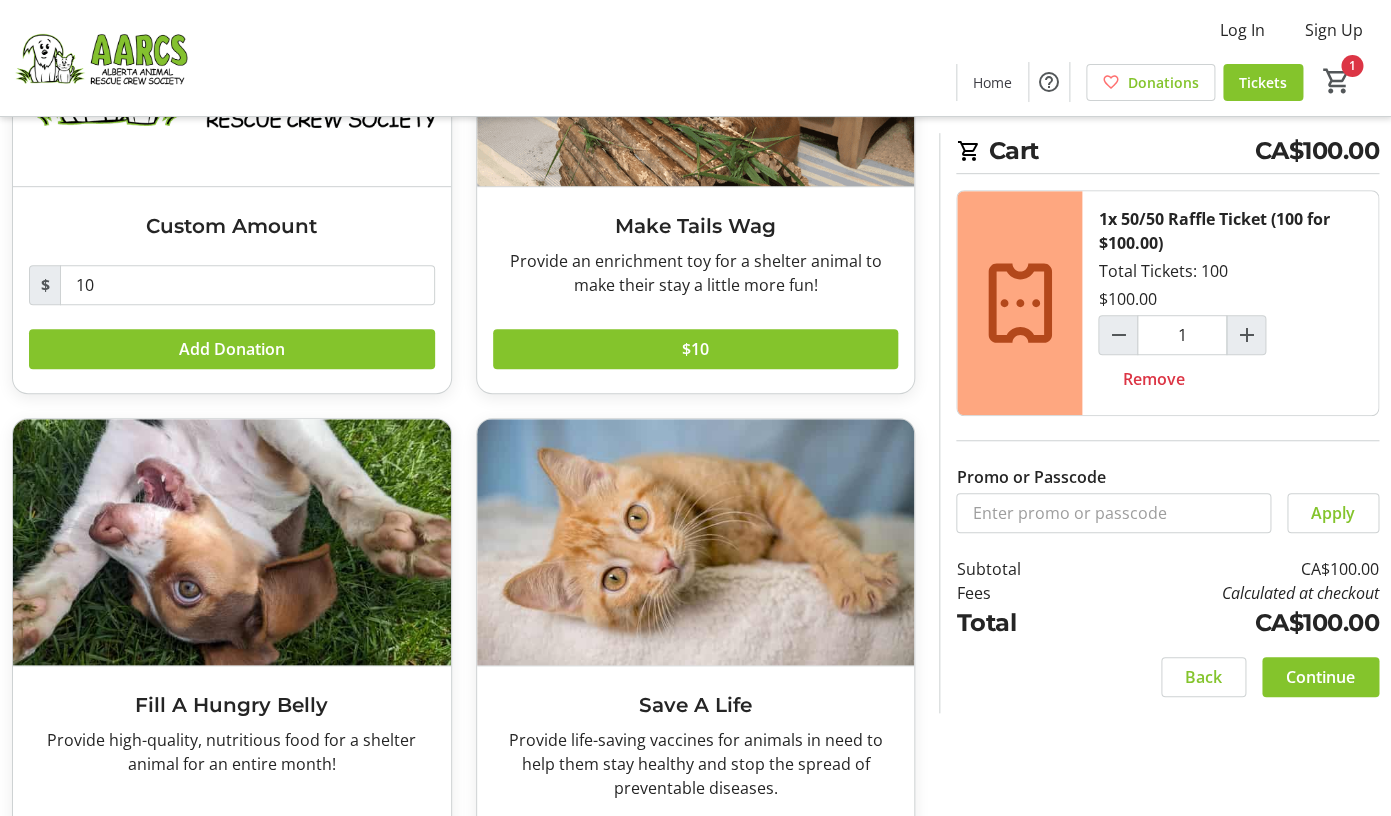 scroll, scrollTop: 383, scrollLeft: 0, axis: vertical 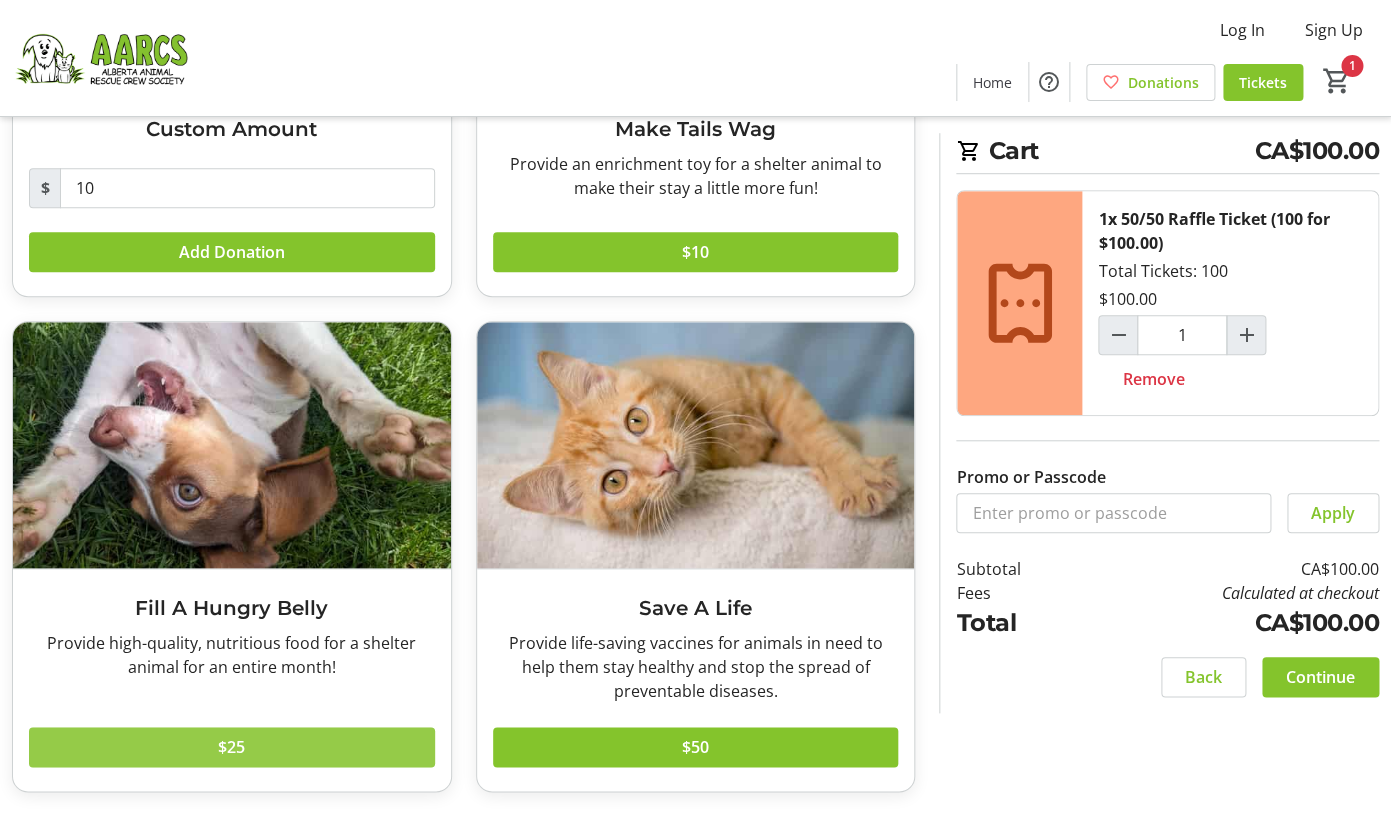 click 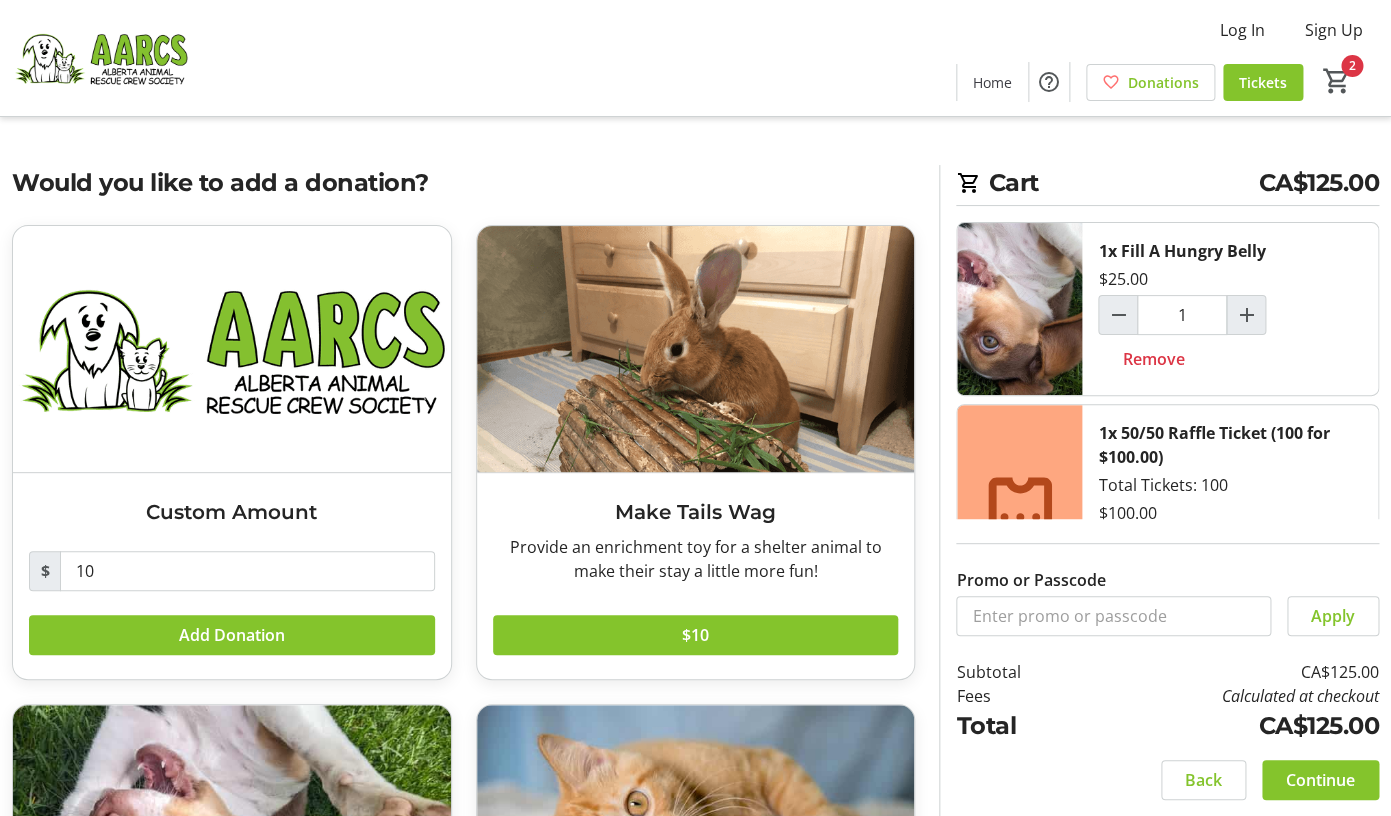 scroll, scrollTop: 383, scrollLeft: 0, axis: vertical 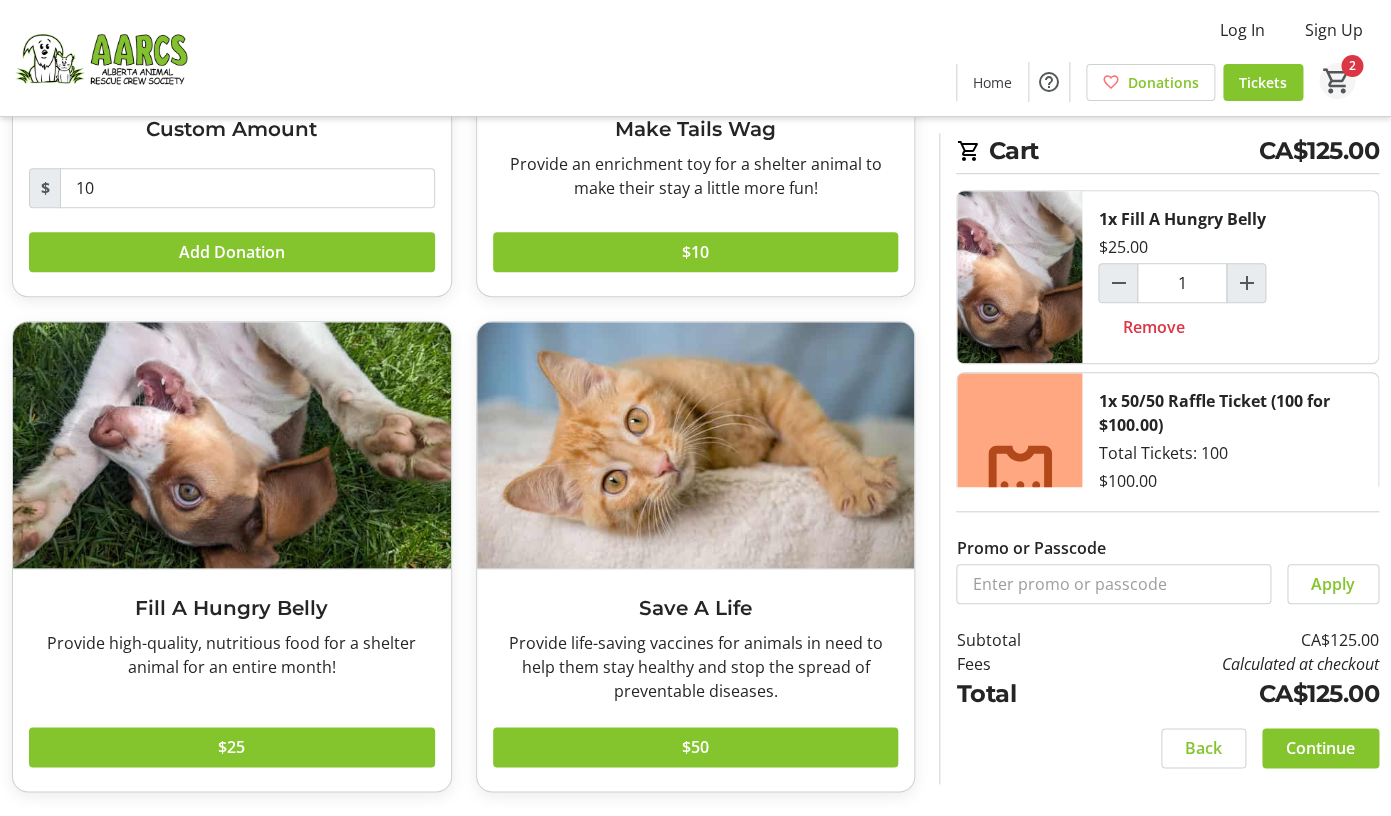 click on "2" 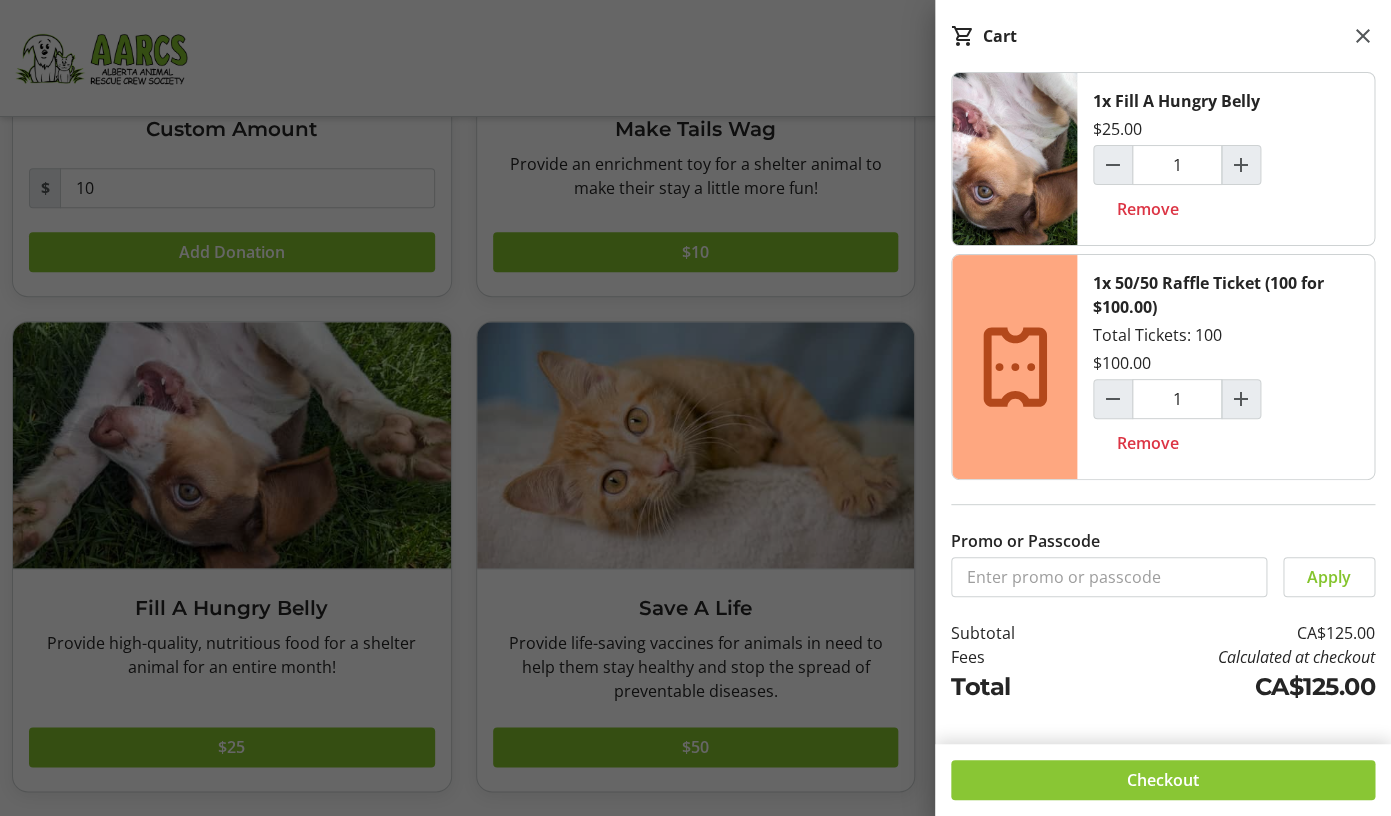click on "Checkout" 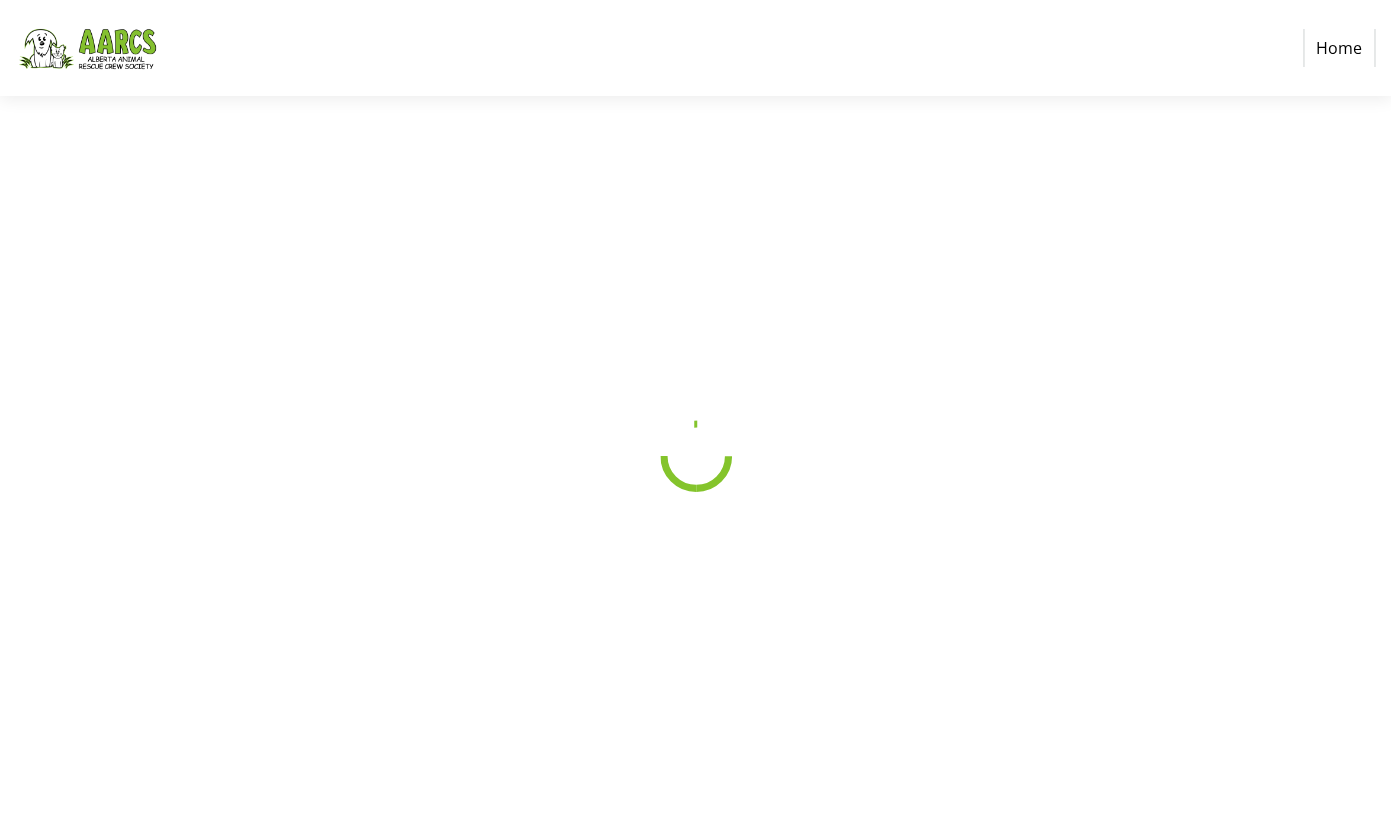 scroll, scrollTop: 0, scrollLeft: 0, axis: both 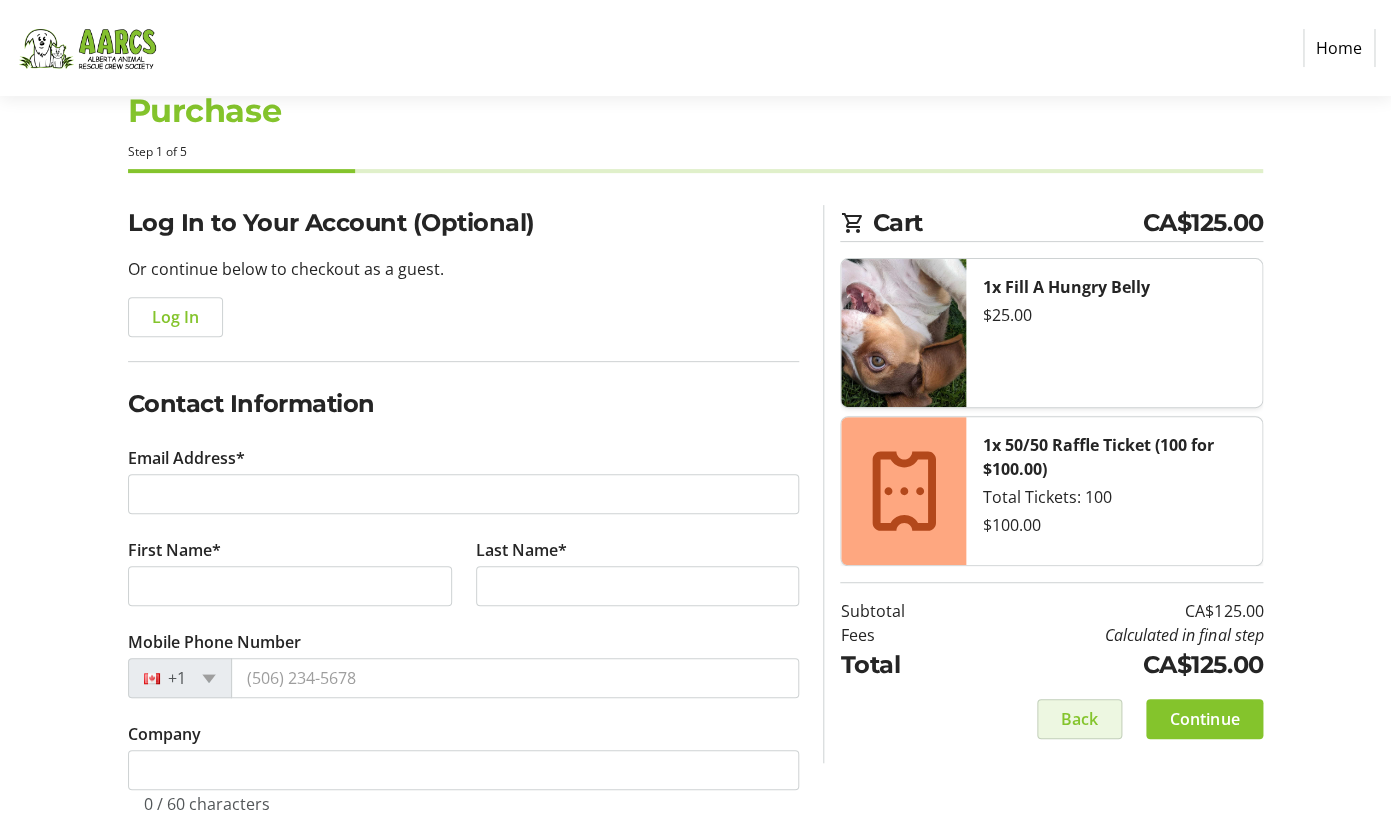 click on "Back" 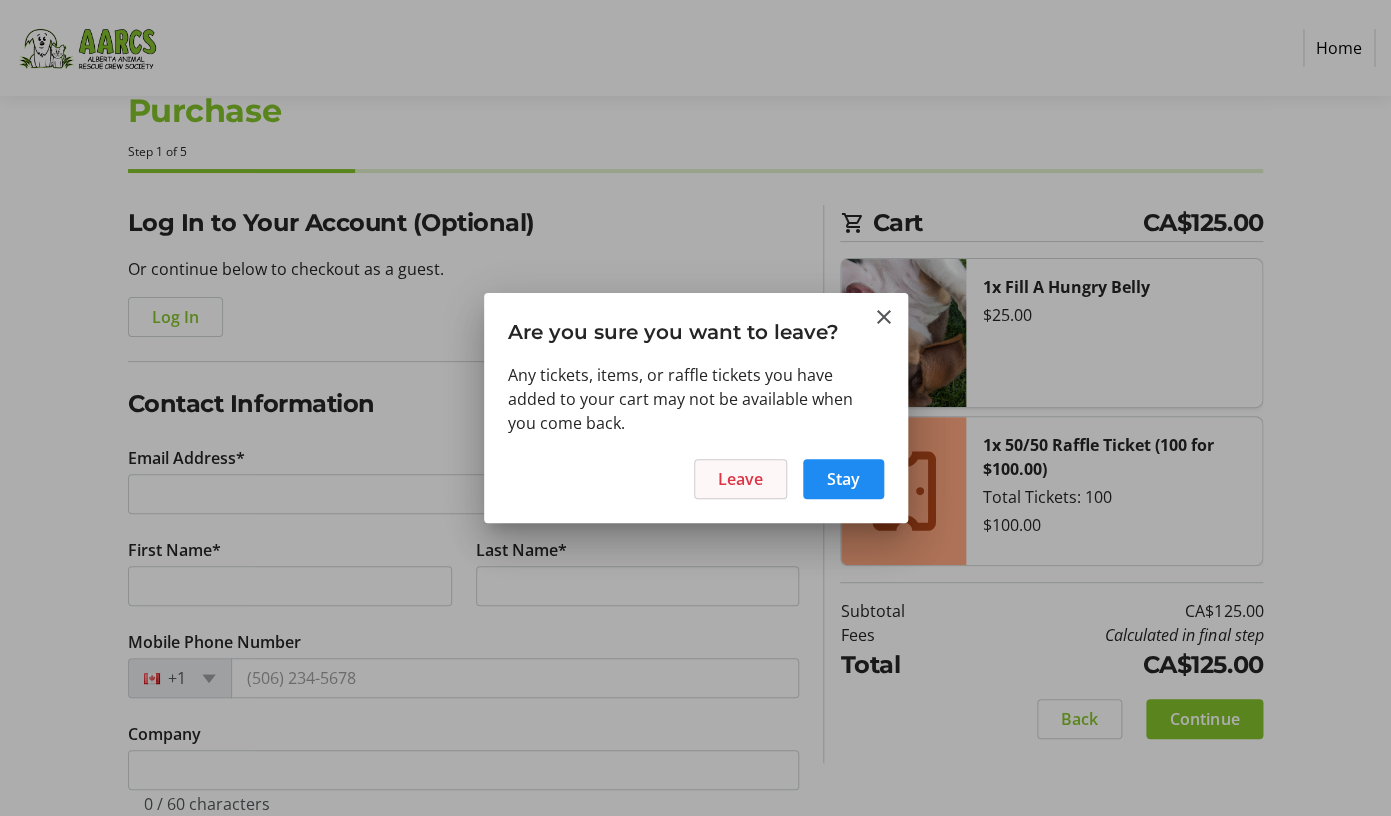 click on "Leave" at bounding box center [740, 479] 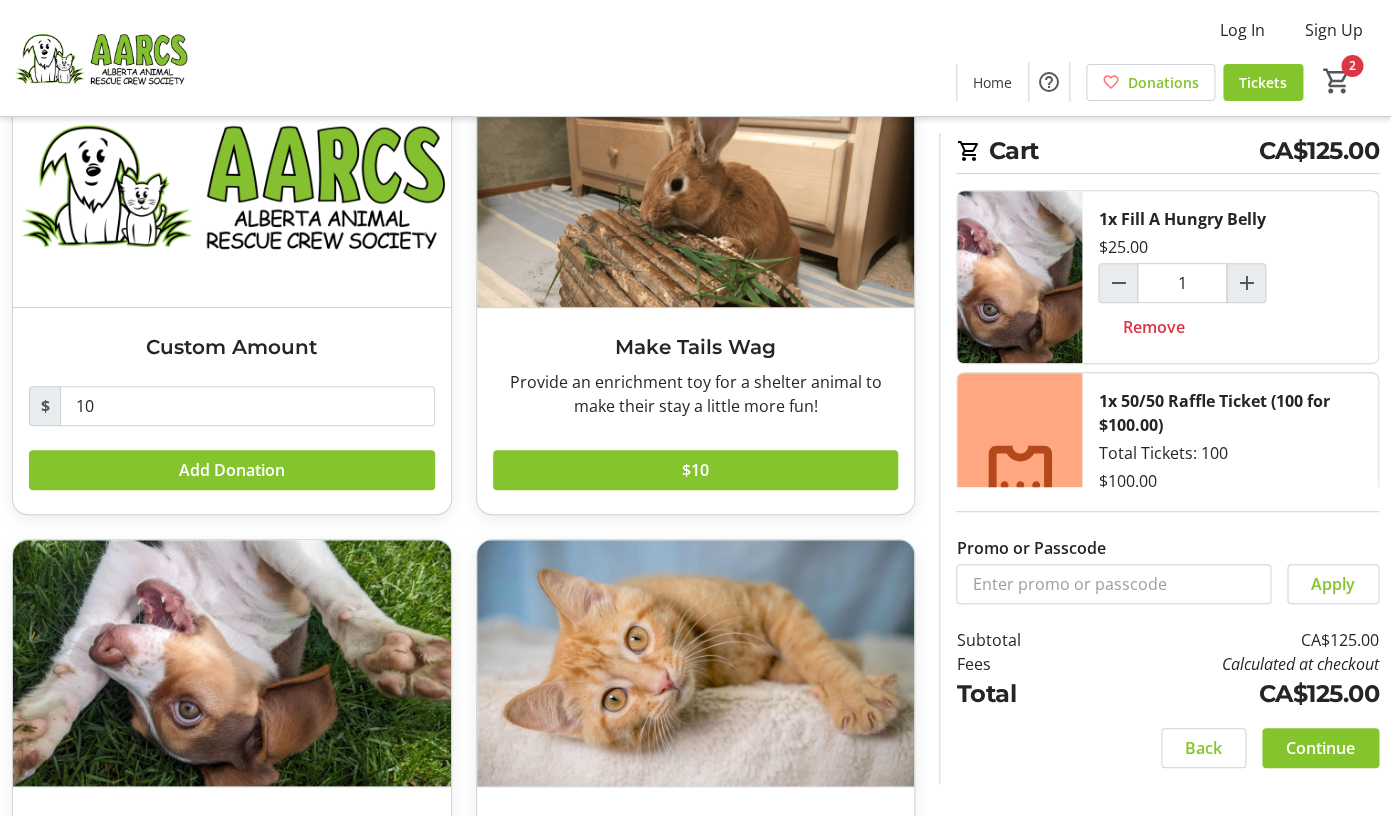 scroll, scrollTop: 383, scrollLeft: 0, axis: vertical 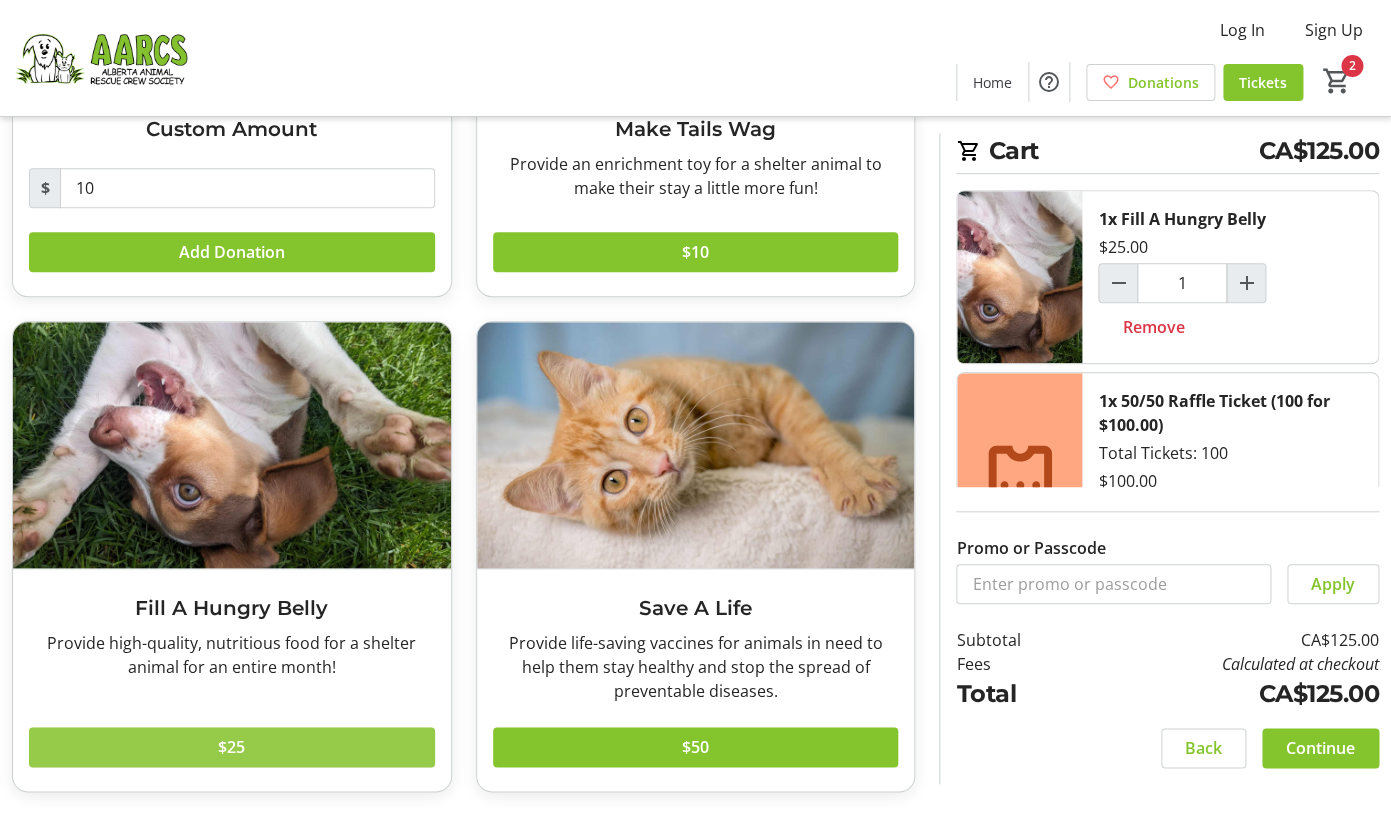 click 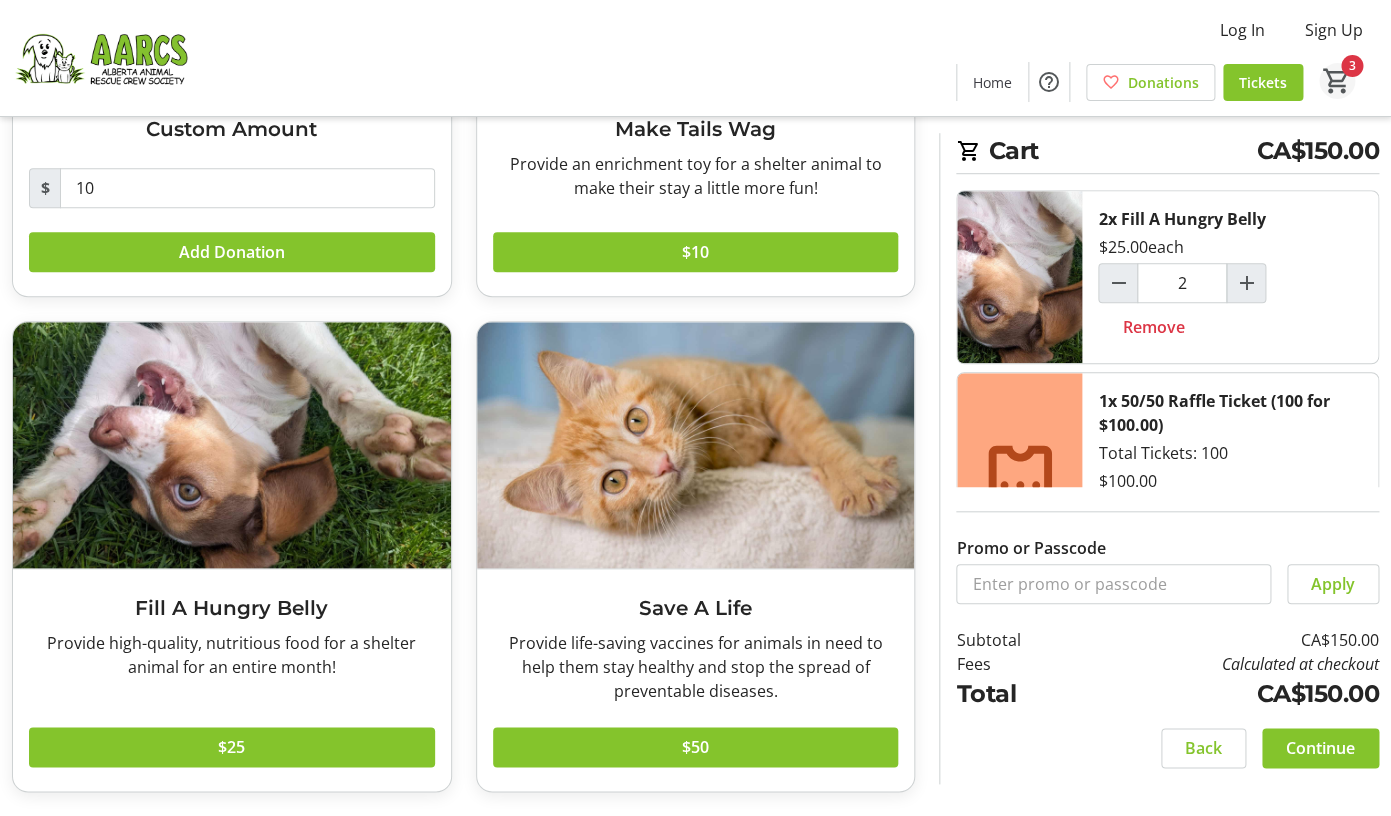 click on "3" 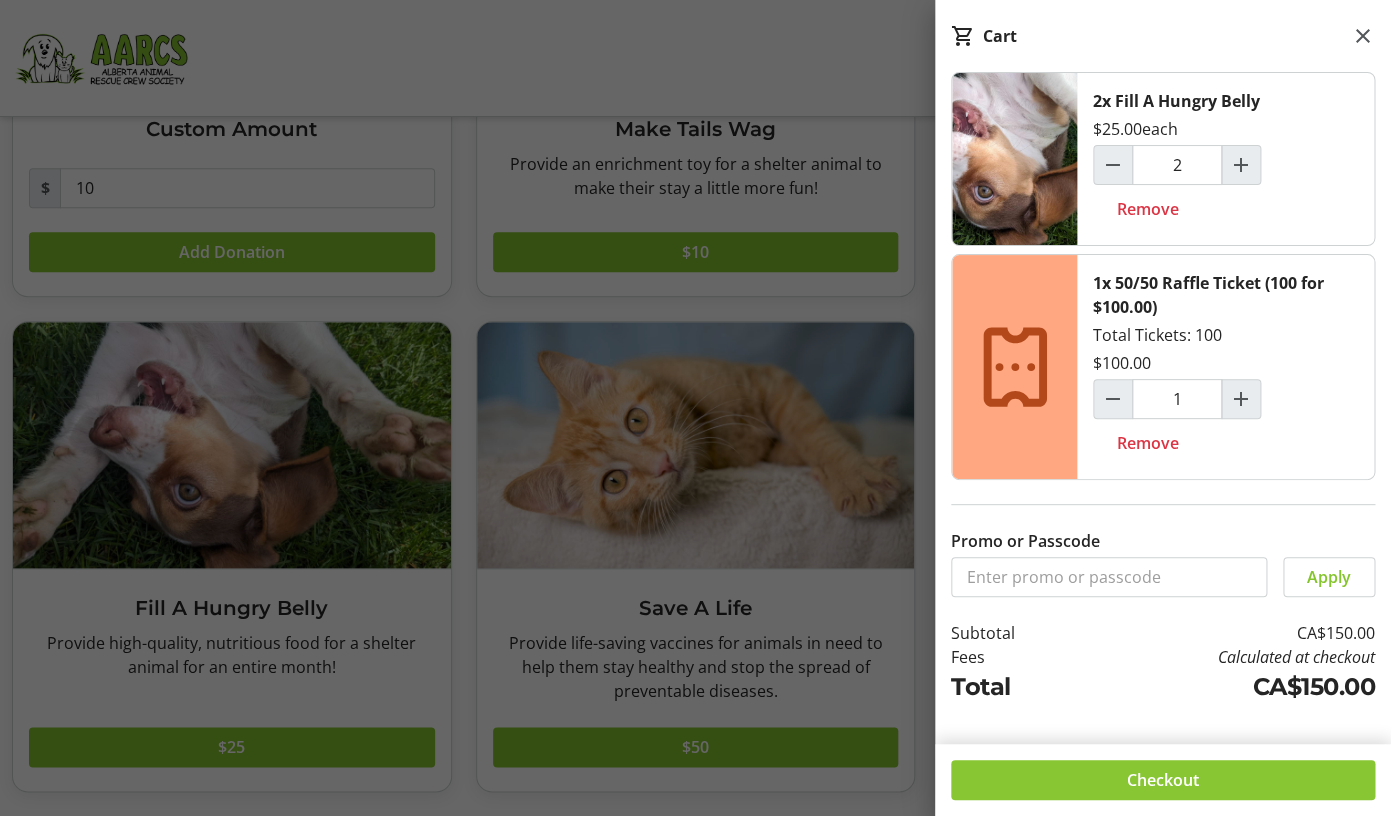 click on "Checkout" 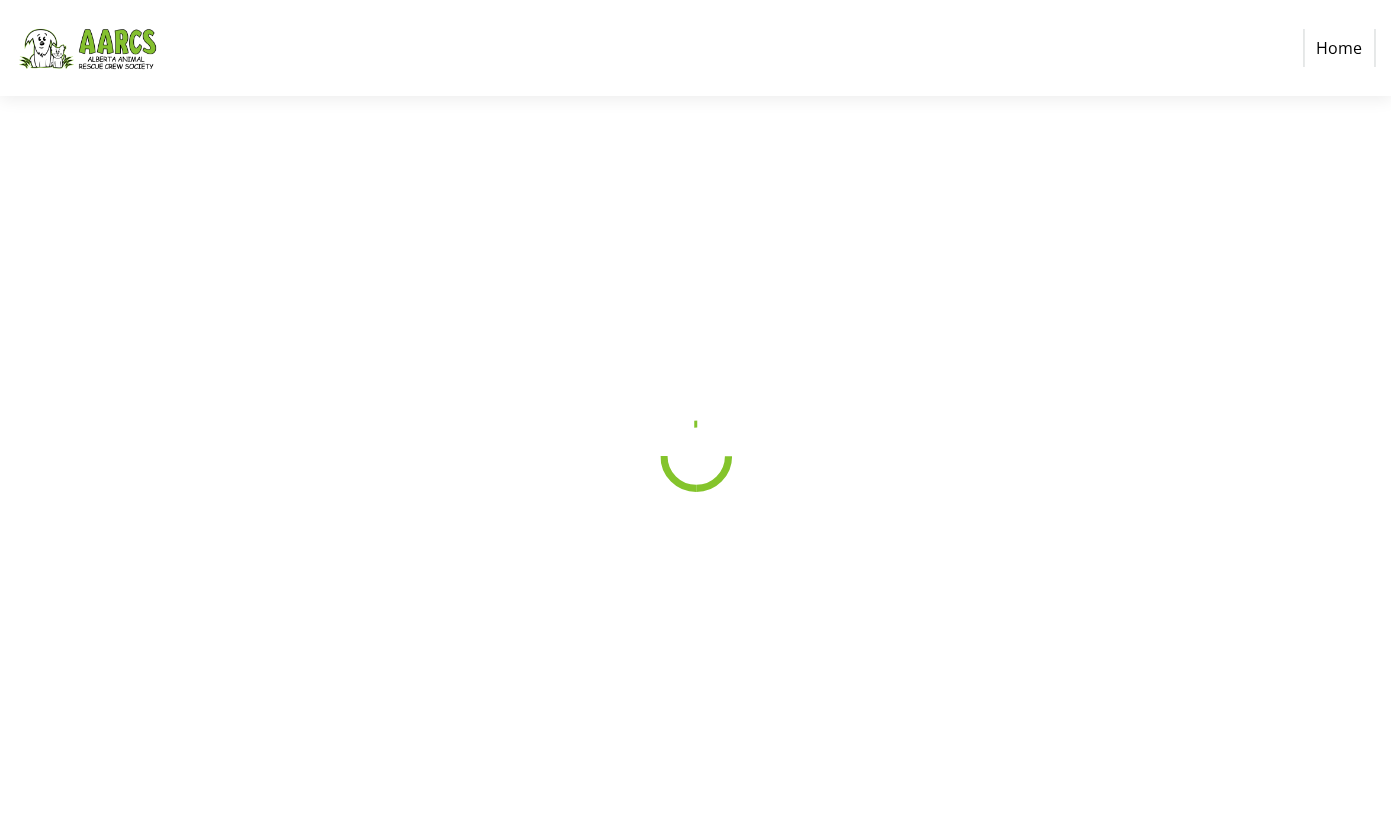 scroll, scrollTop: 0, scrollLeft: 0, axis: both 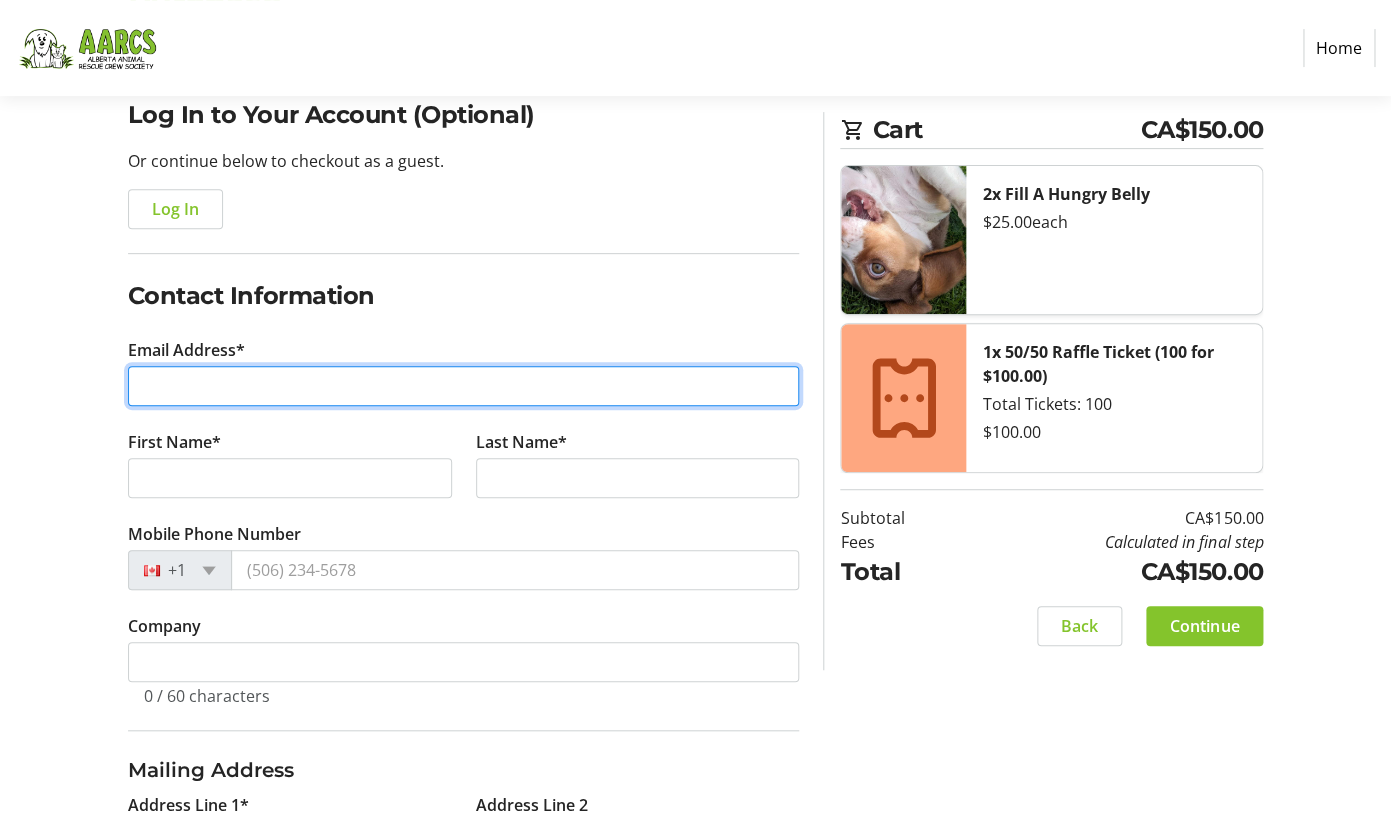 click on "Email Address*" at bounding box center [464, 386] 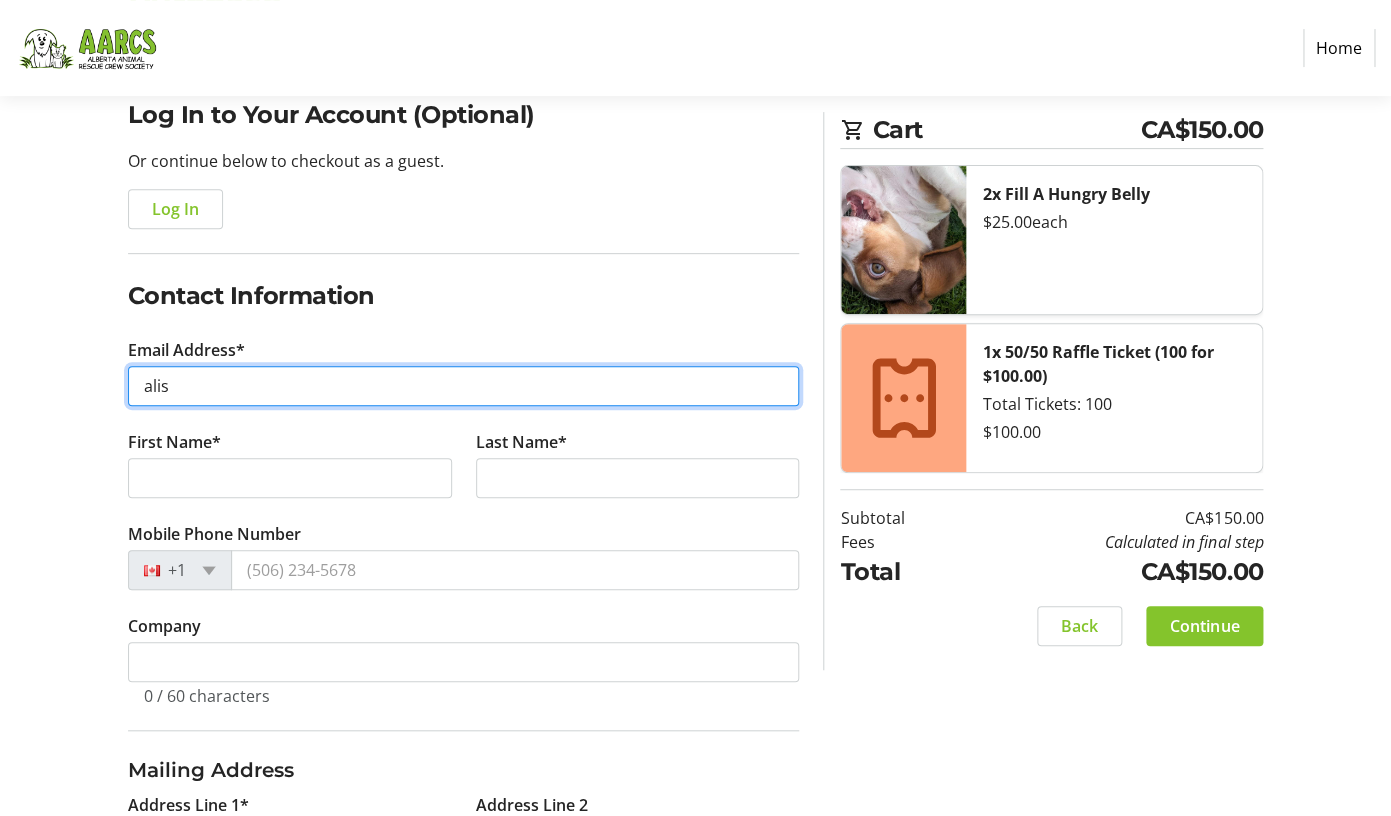 type on "[EMAIL]" 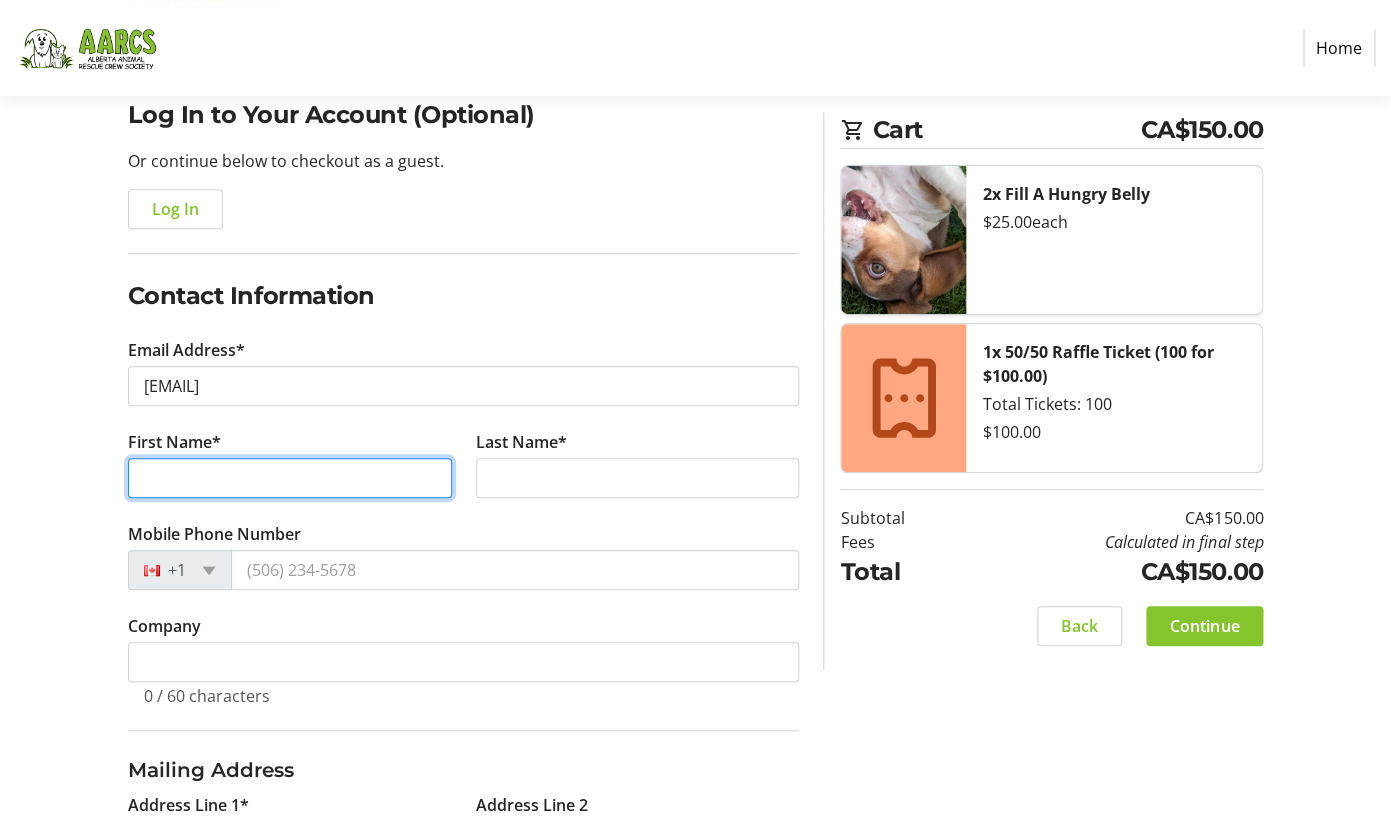 type on "[FIRST]" 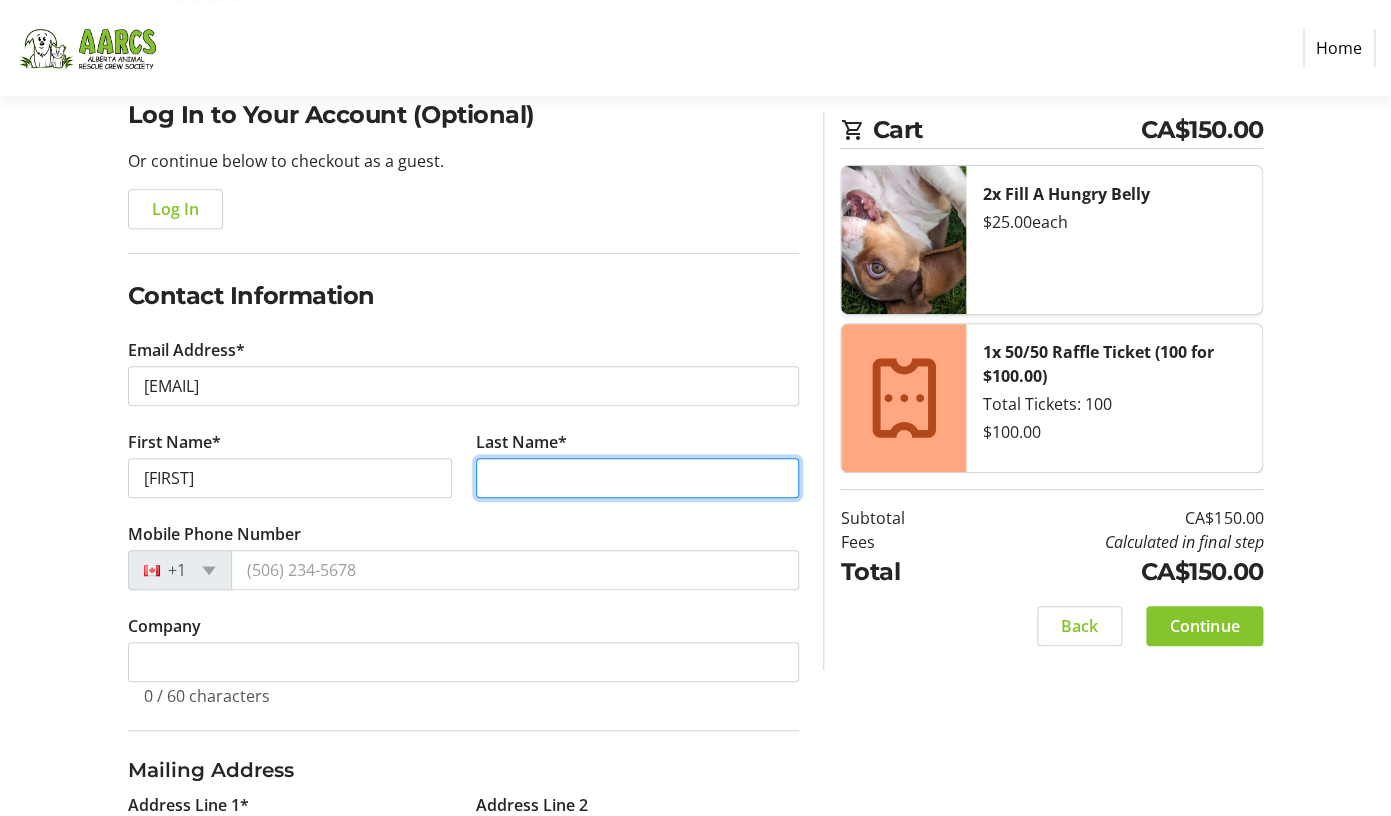 type on "[LAST]" 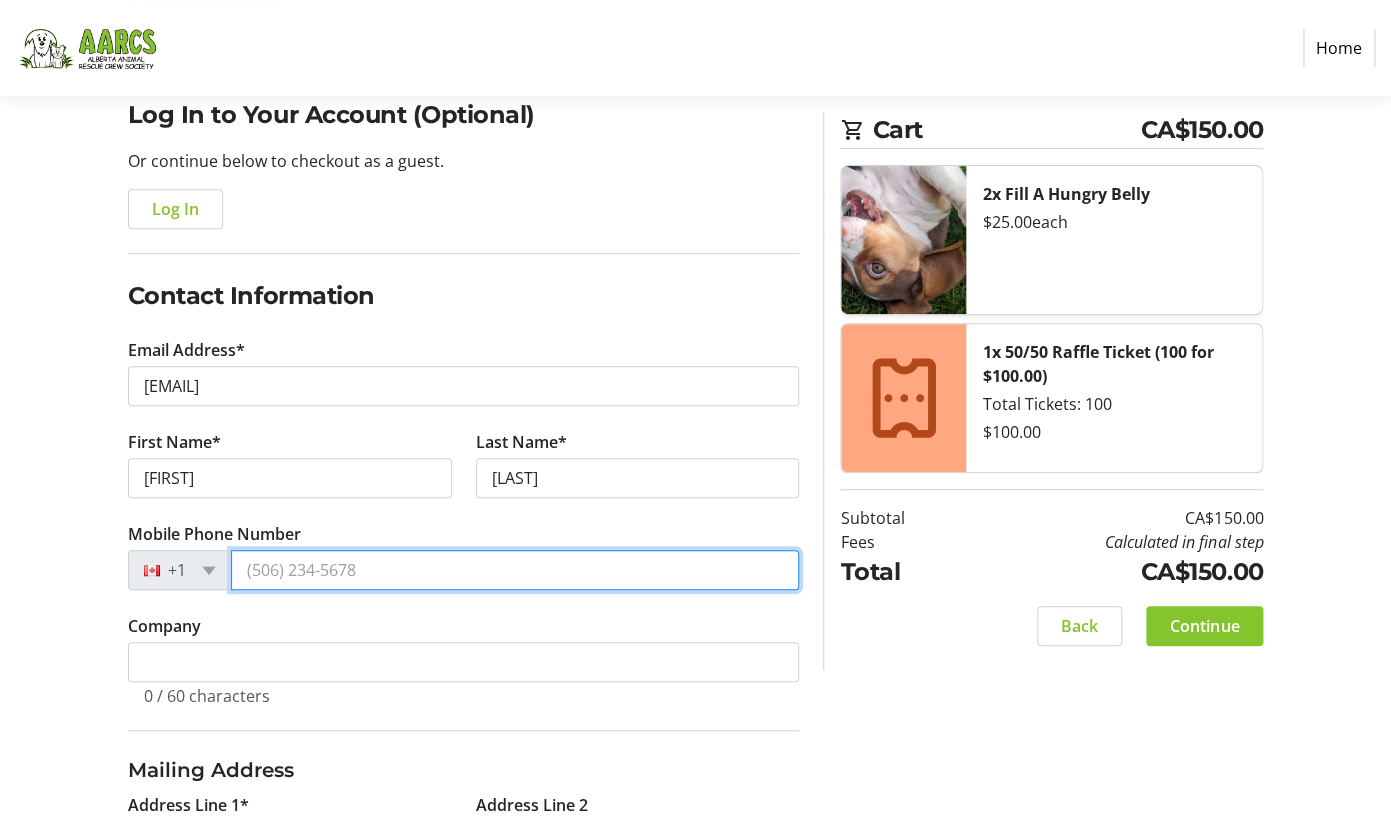 type on "[PHONE]" 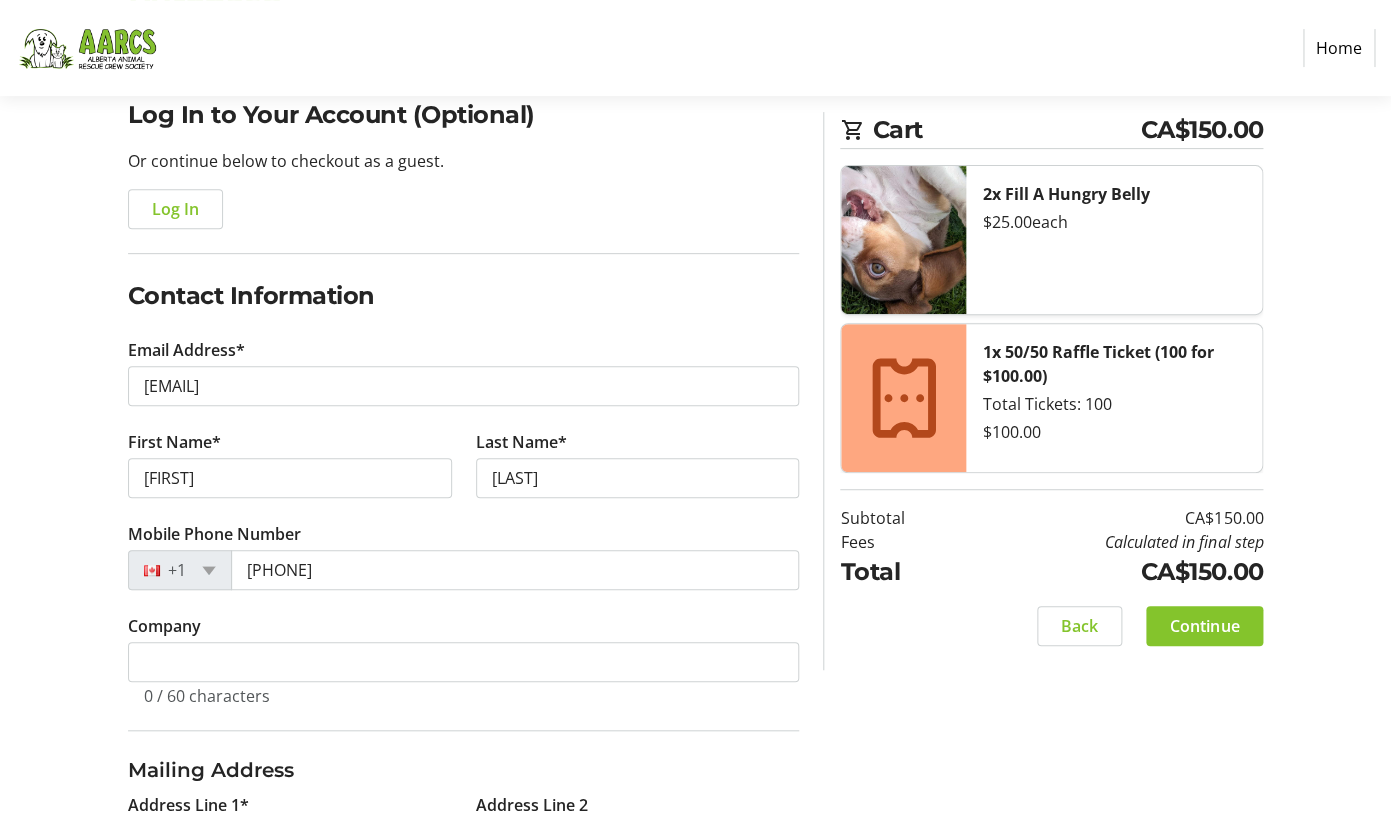 type on "[NUMBER] [STREET] [DIRECTION]" 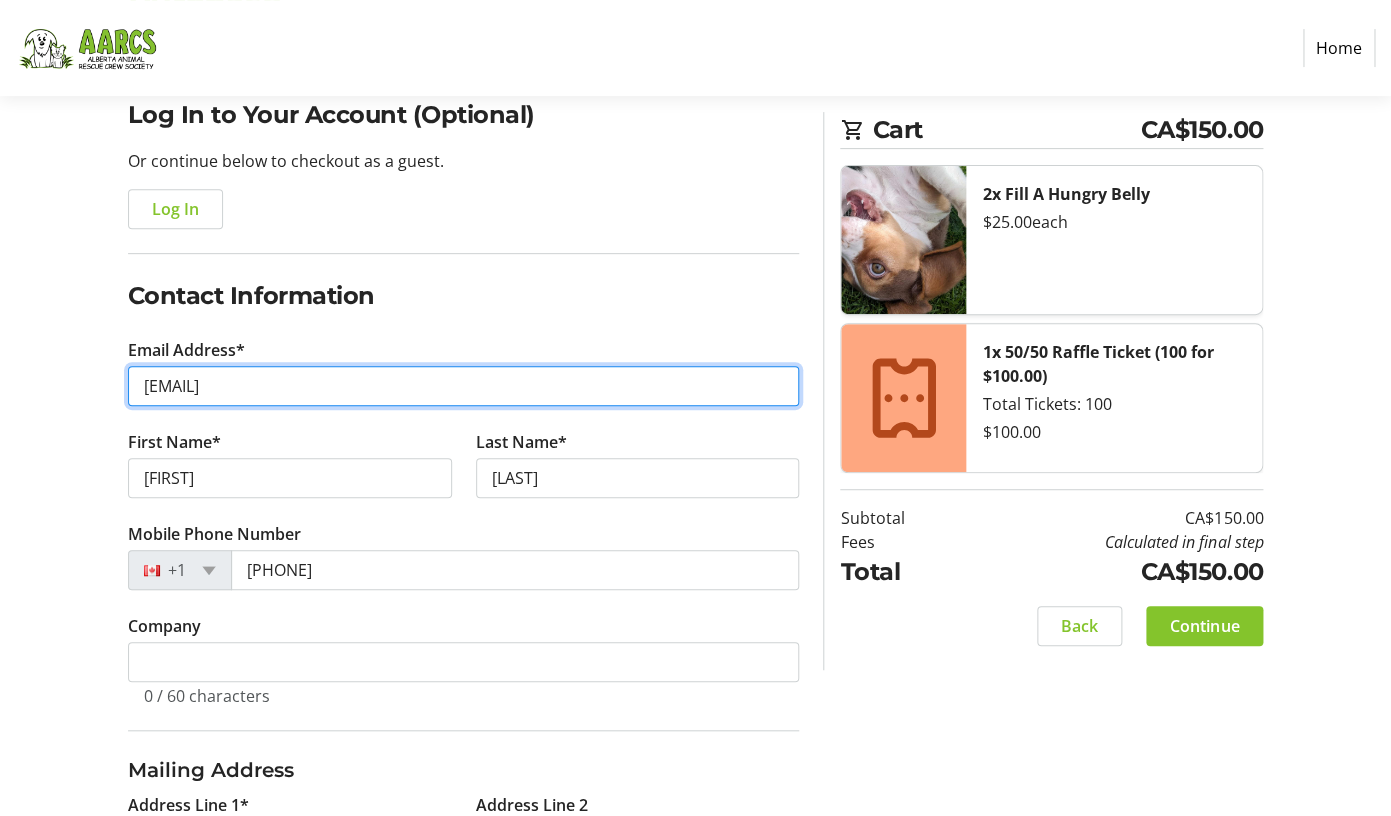 type on "[PHONE]" 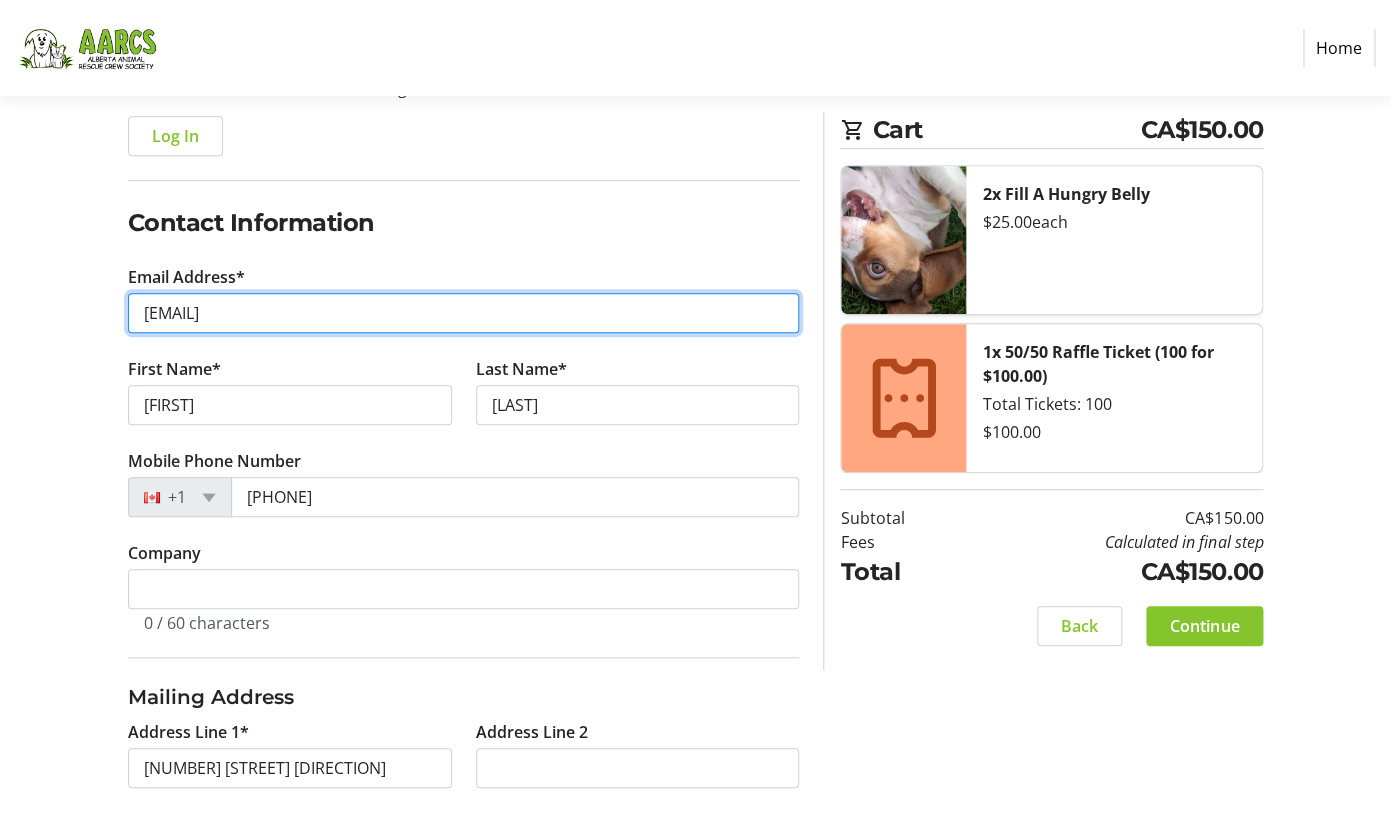 scroll, scrollTop: 239, scrollLeft: 0, axis: vertical 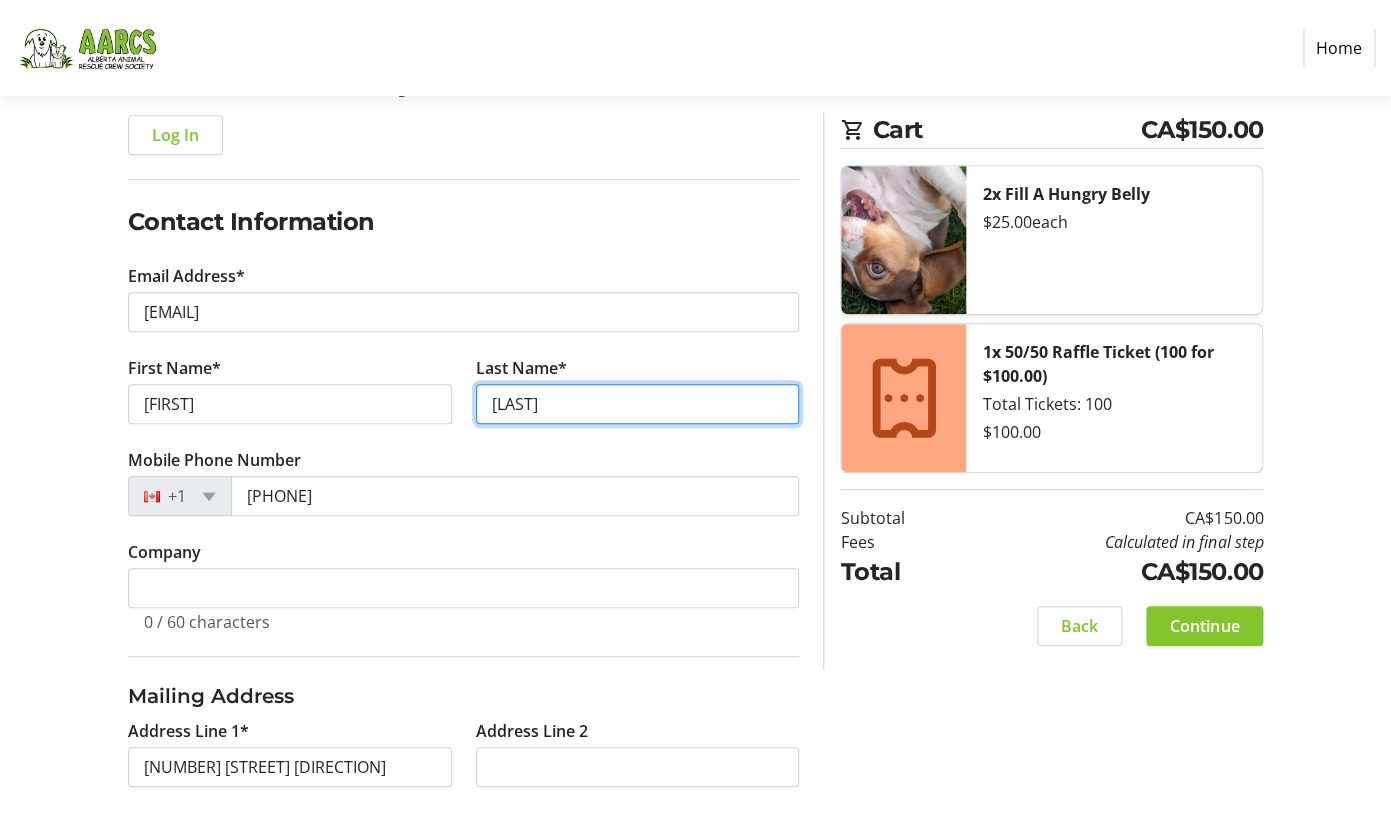 click on "[LAST]" at bounding box center [638, 404] 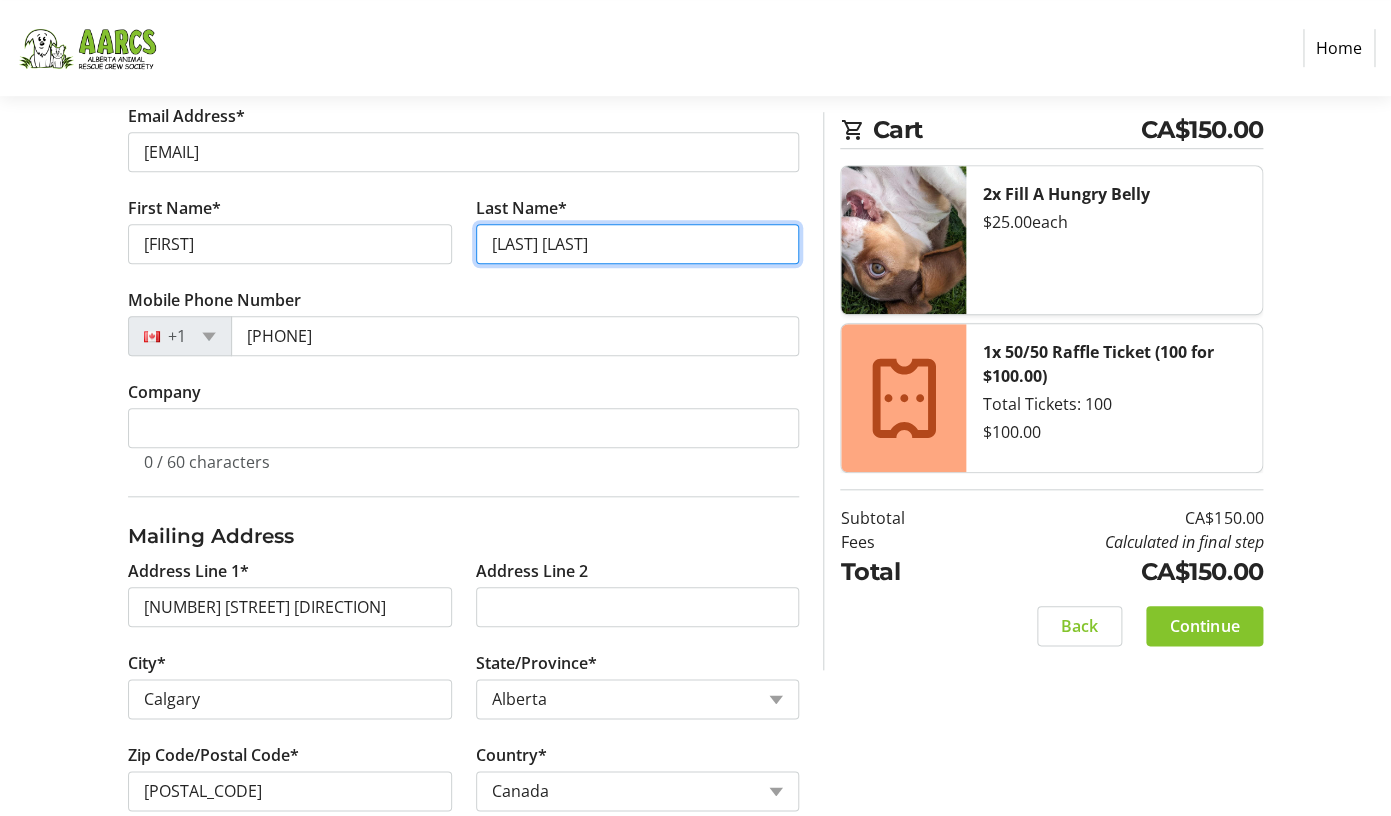 scroll, scrollTop: 402, scrollLeft: 0, axis: vertical 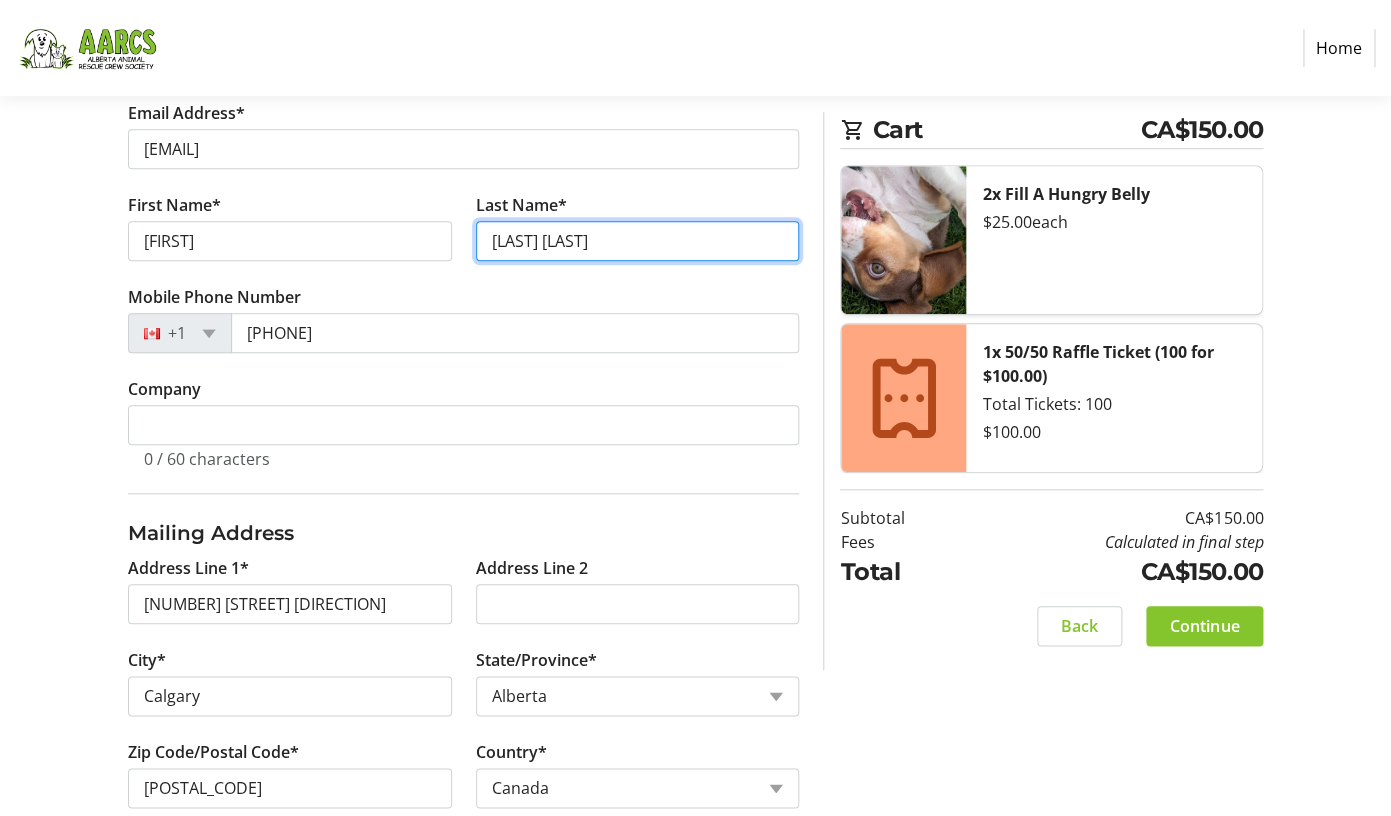 type on "[LAST] [LAST]" 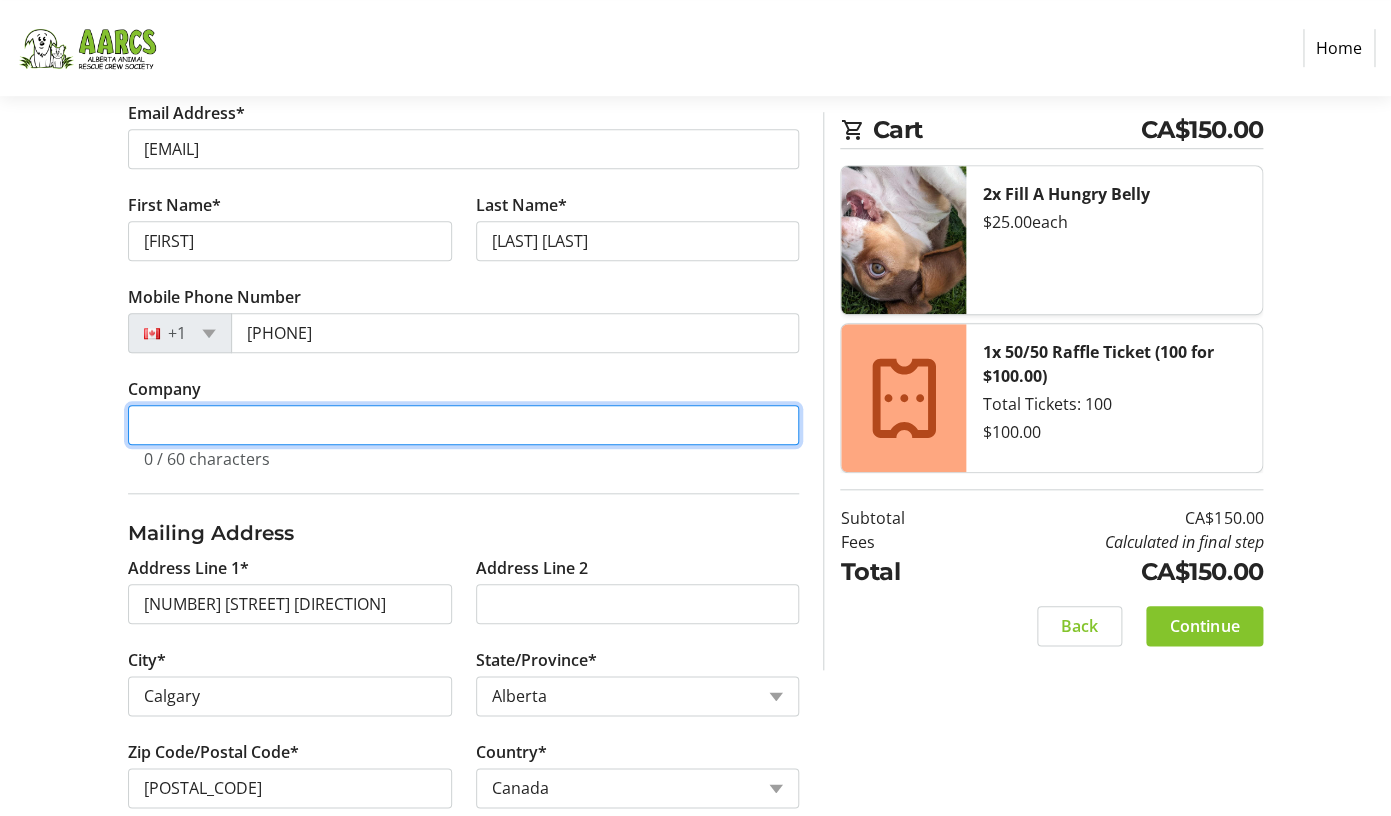 click on "Company" at bounding box center (464, 425) 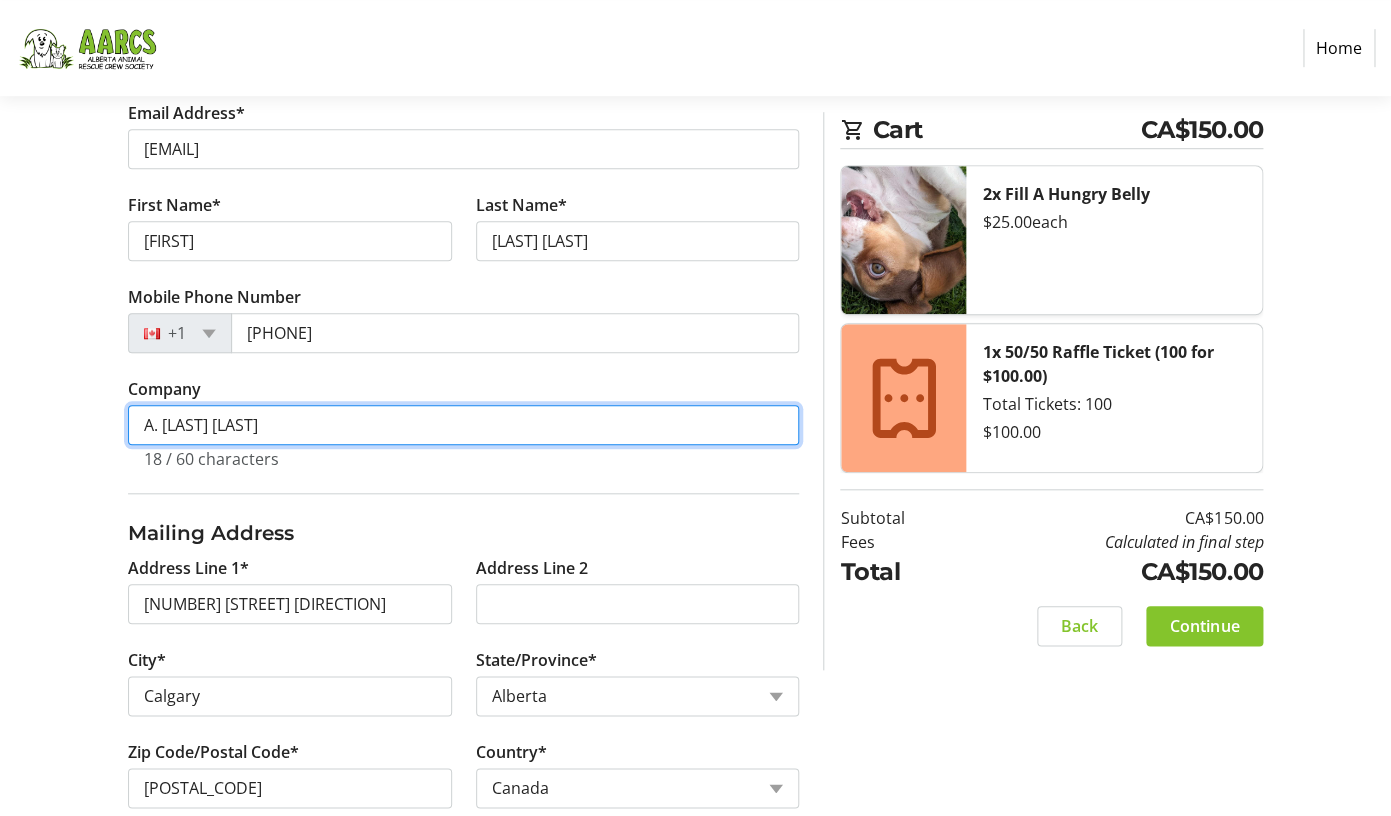 drag, startPoint x: 319, startPoint y: 433, endPoint x: -49, endPoint y: 433, distance: 368 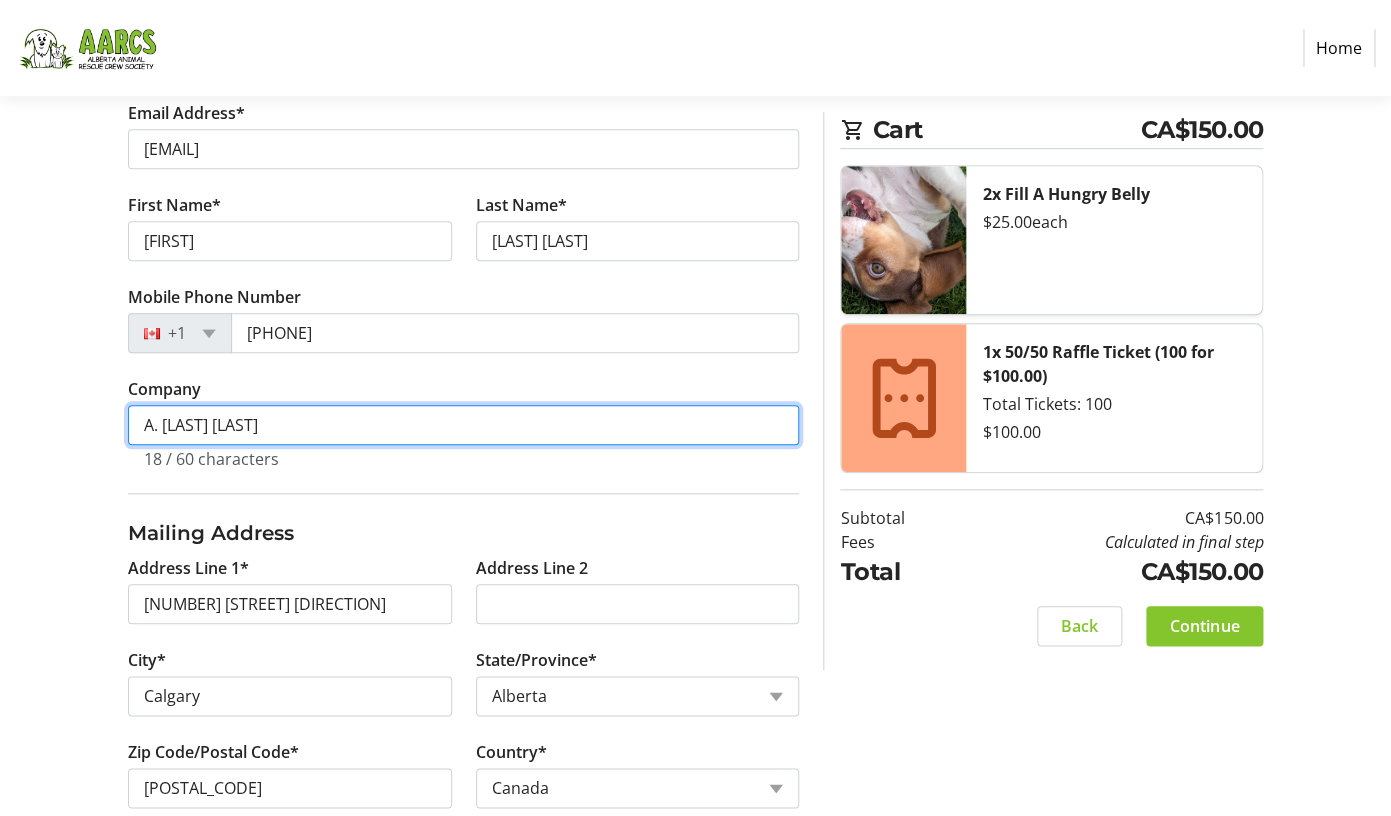 click on "A. [LAST] [LAST]" at bounding box center [464, 425] 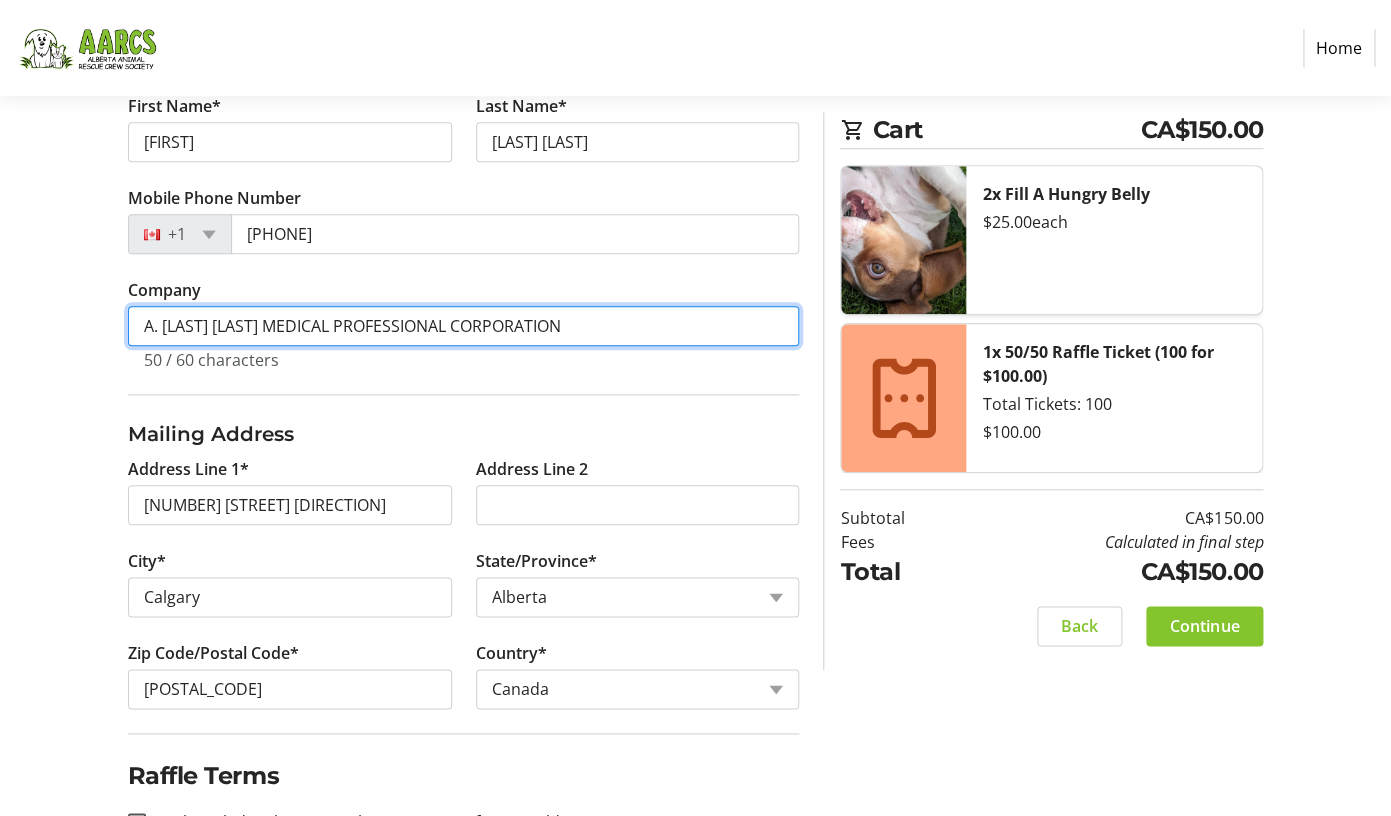 scroll, scrollTop: 567, scrollLeft: 0, axis: vertical 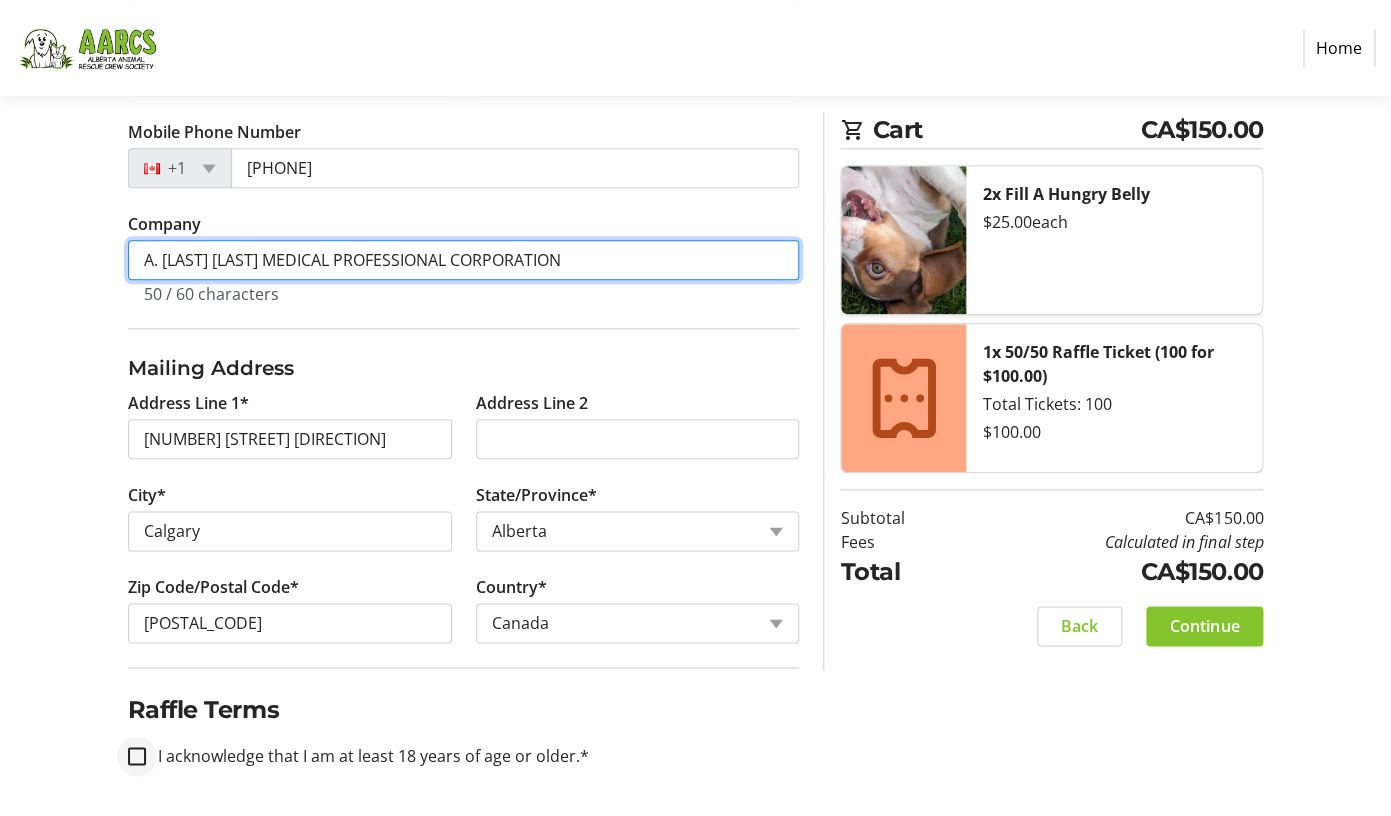 type on "A. [LAST] [LAST] MEDICAL PROFESSIONAL CORPORATION" 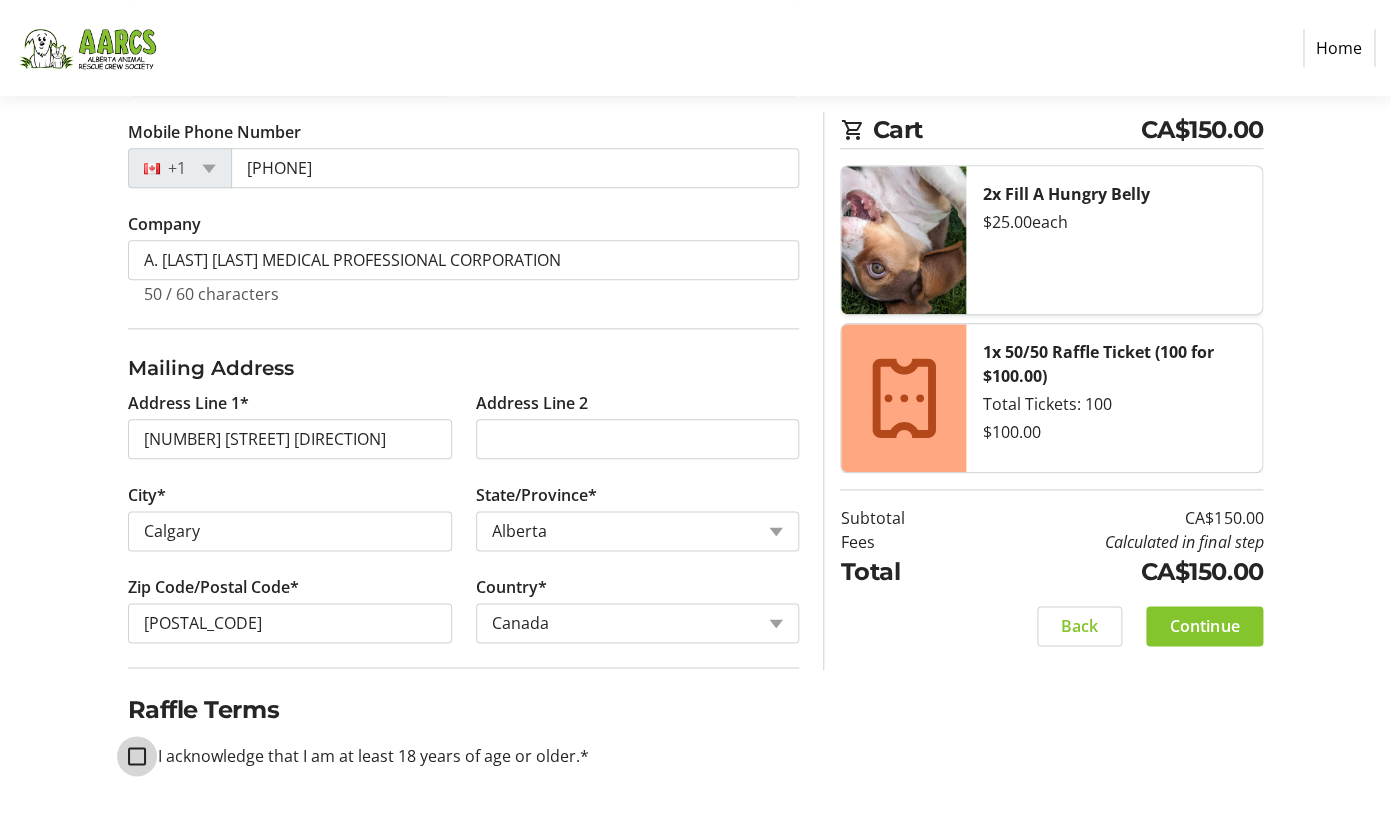click on "I acknowledge that I am at least 18 years of age or older.*" at bounding box center (137, 756) 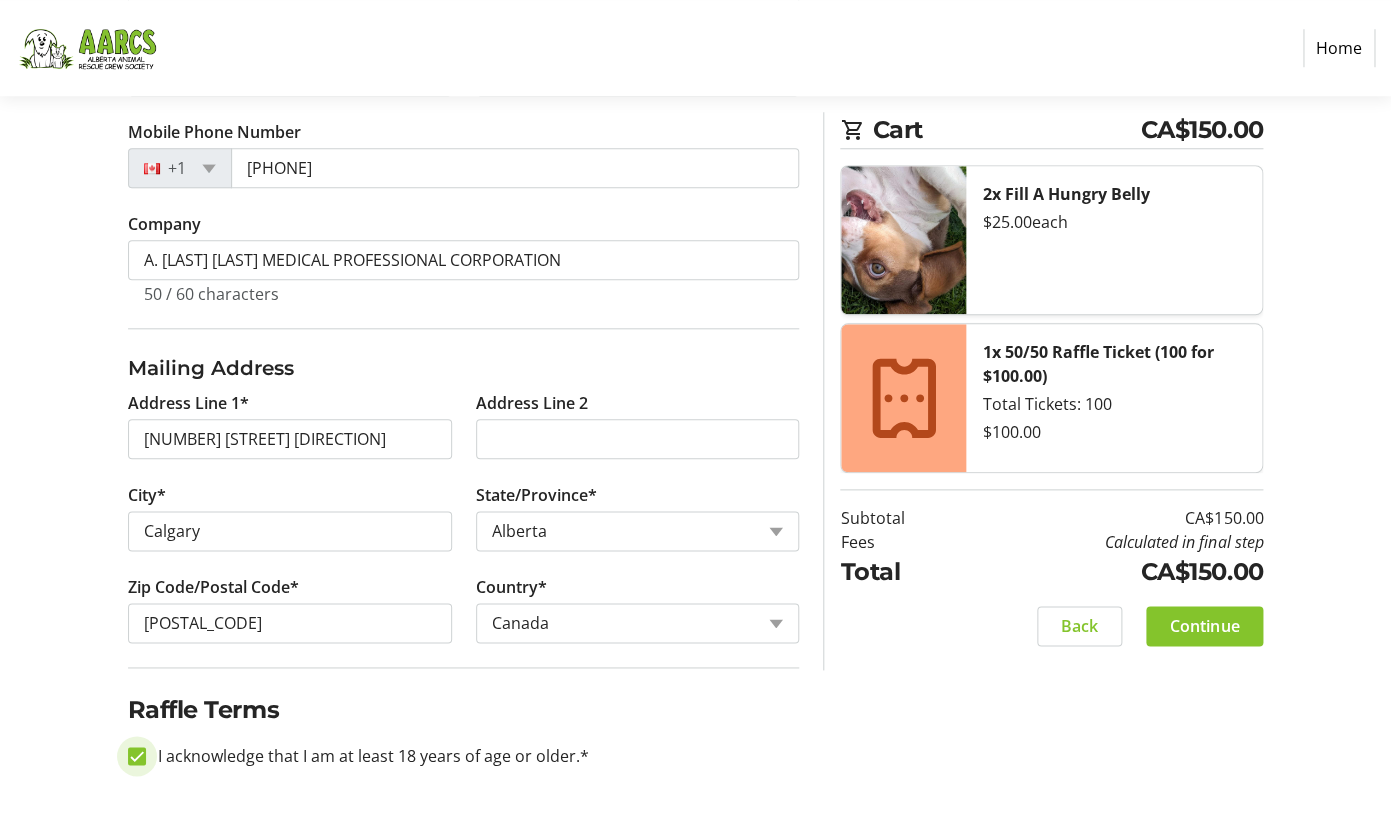 checkbox on "true" 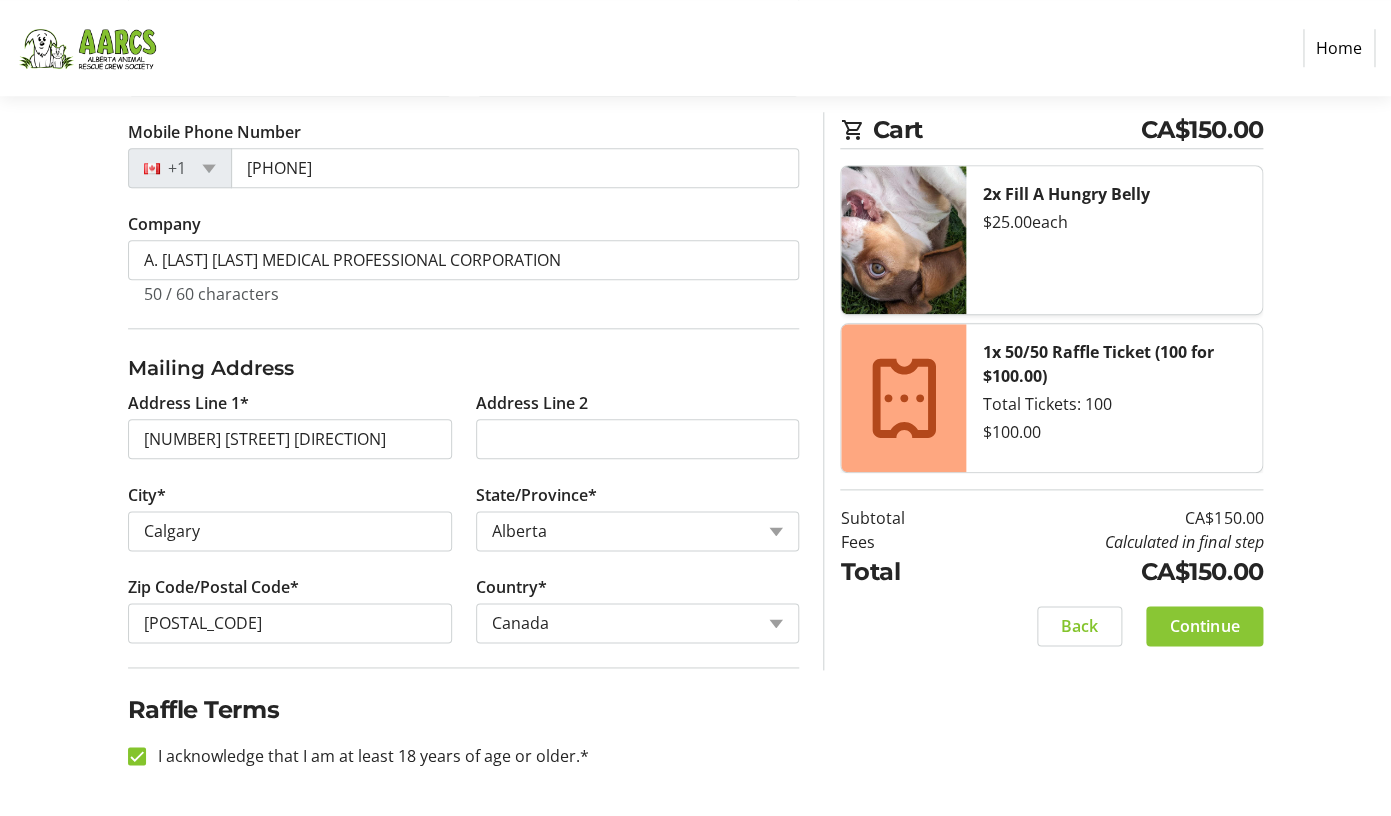 click 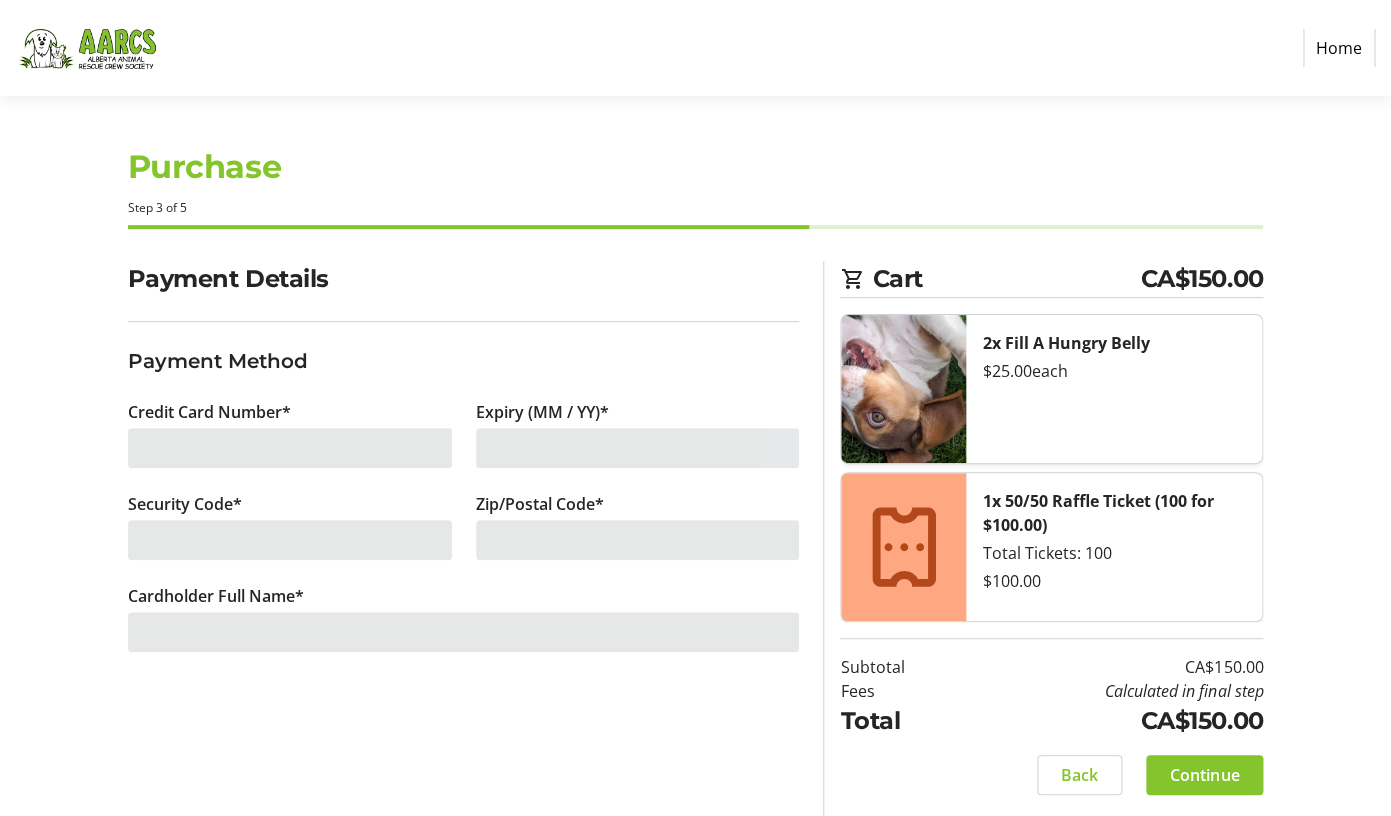scroll, scrollTop: 0, scrollLeft: 0, axis: both 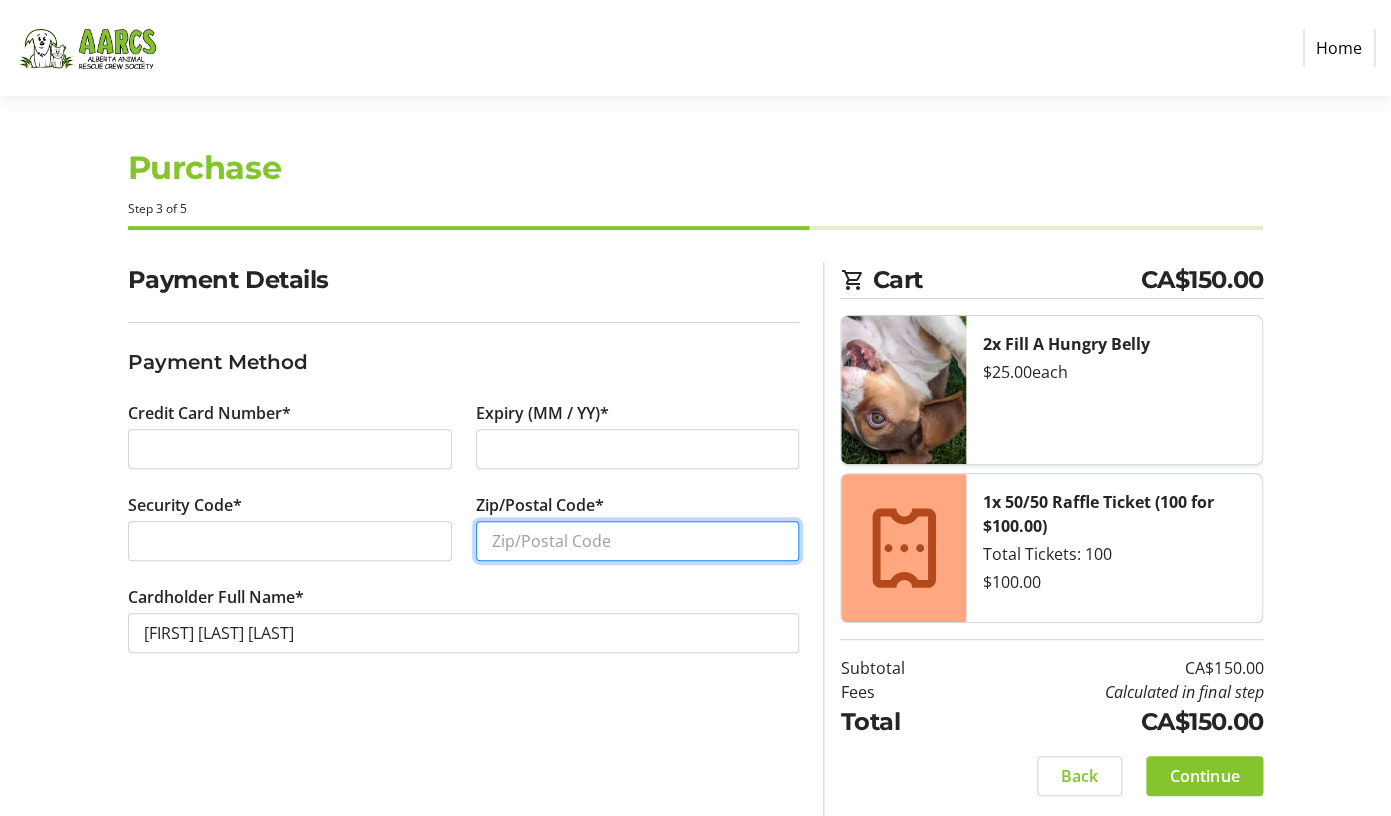 click on "Zip/Postal Code*" at bounding box center [638, 541] 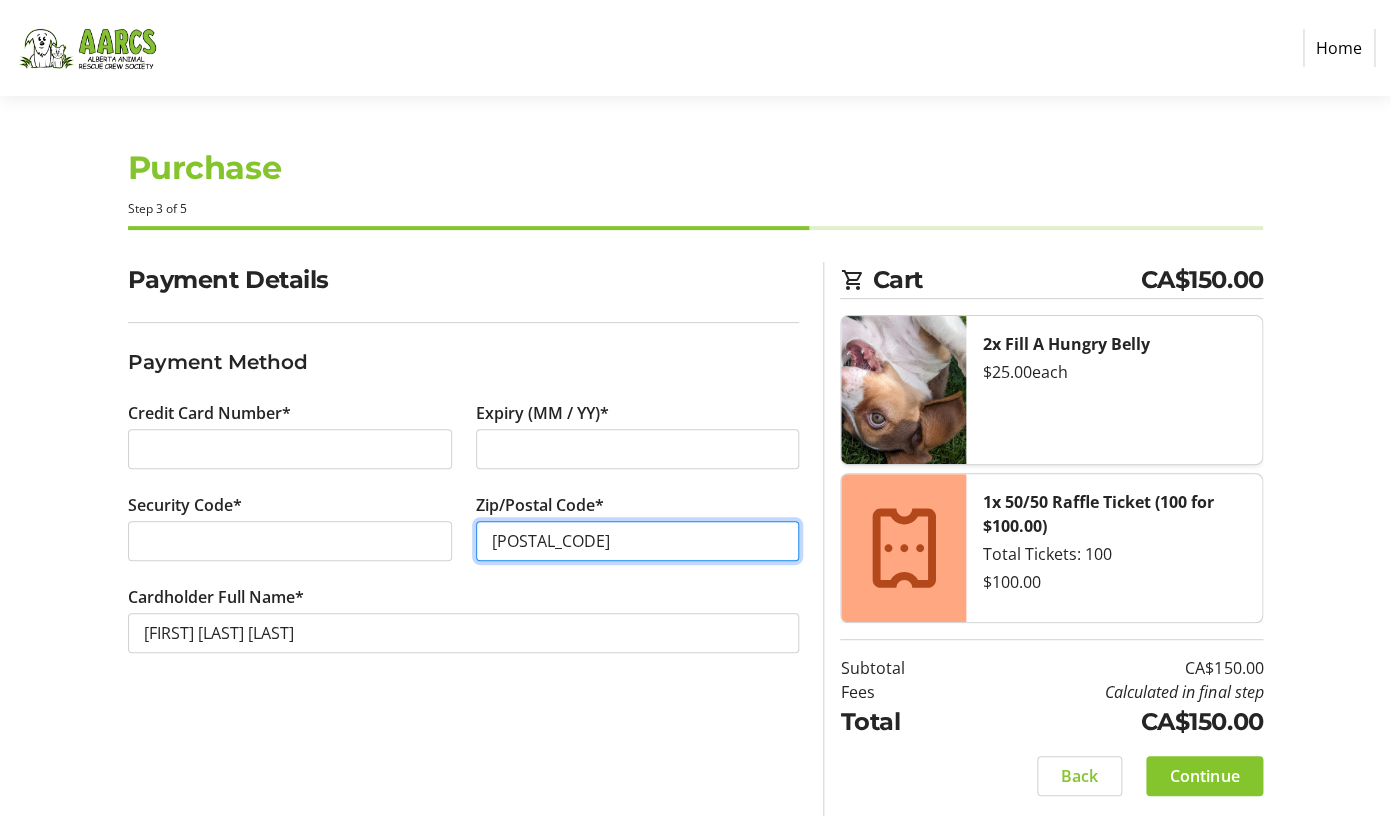 type on "[POSTAL_CODE]" 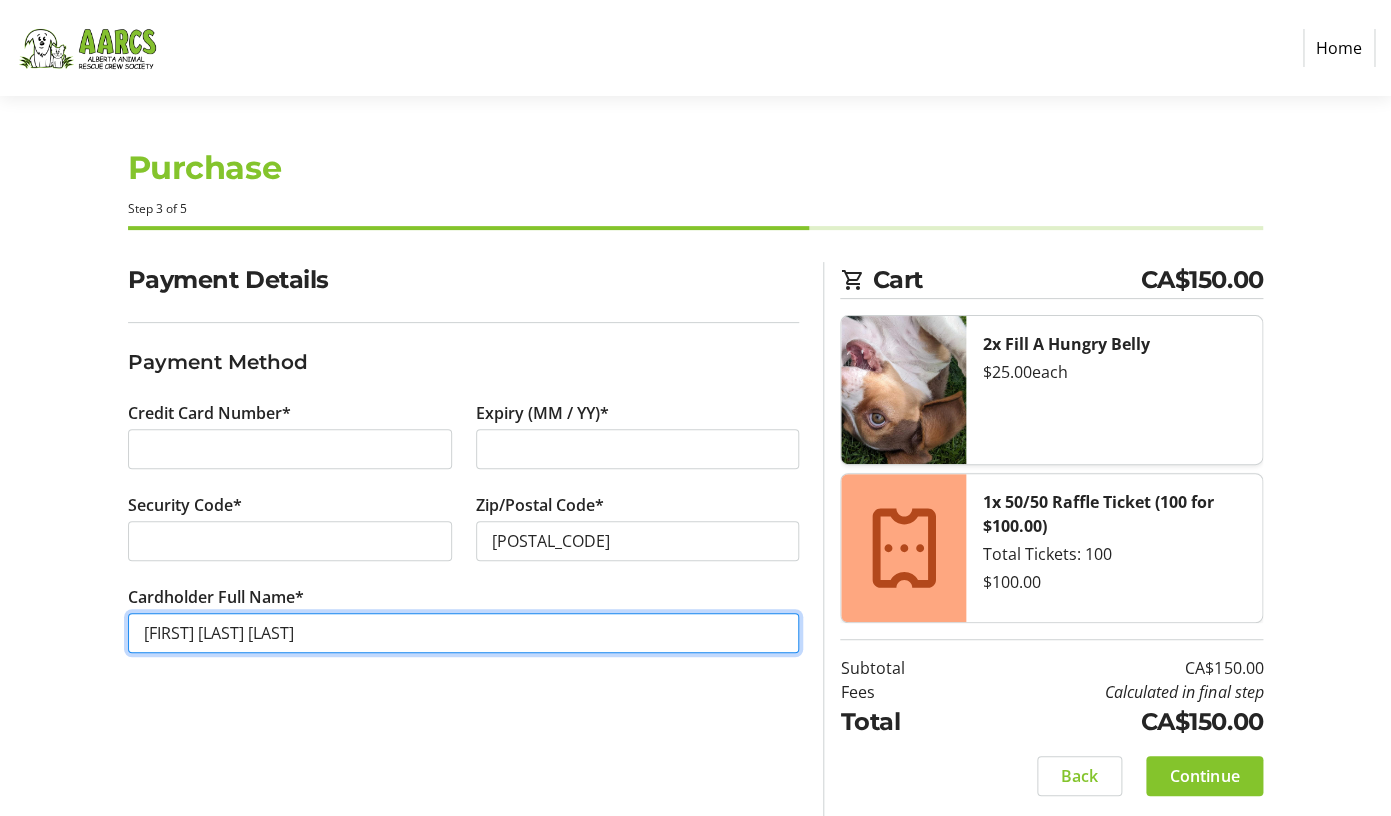 click on "[FIRST] [LAST] [LAST]" at bounding box center (464, 633) 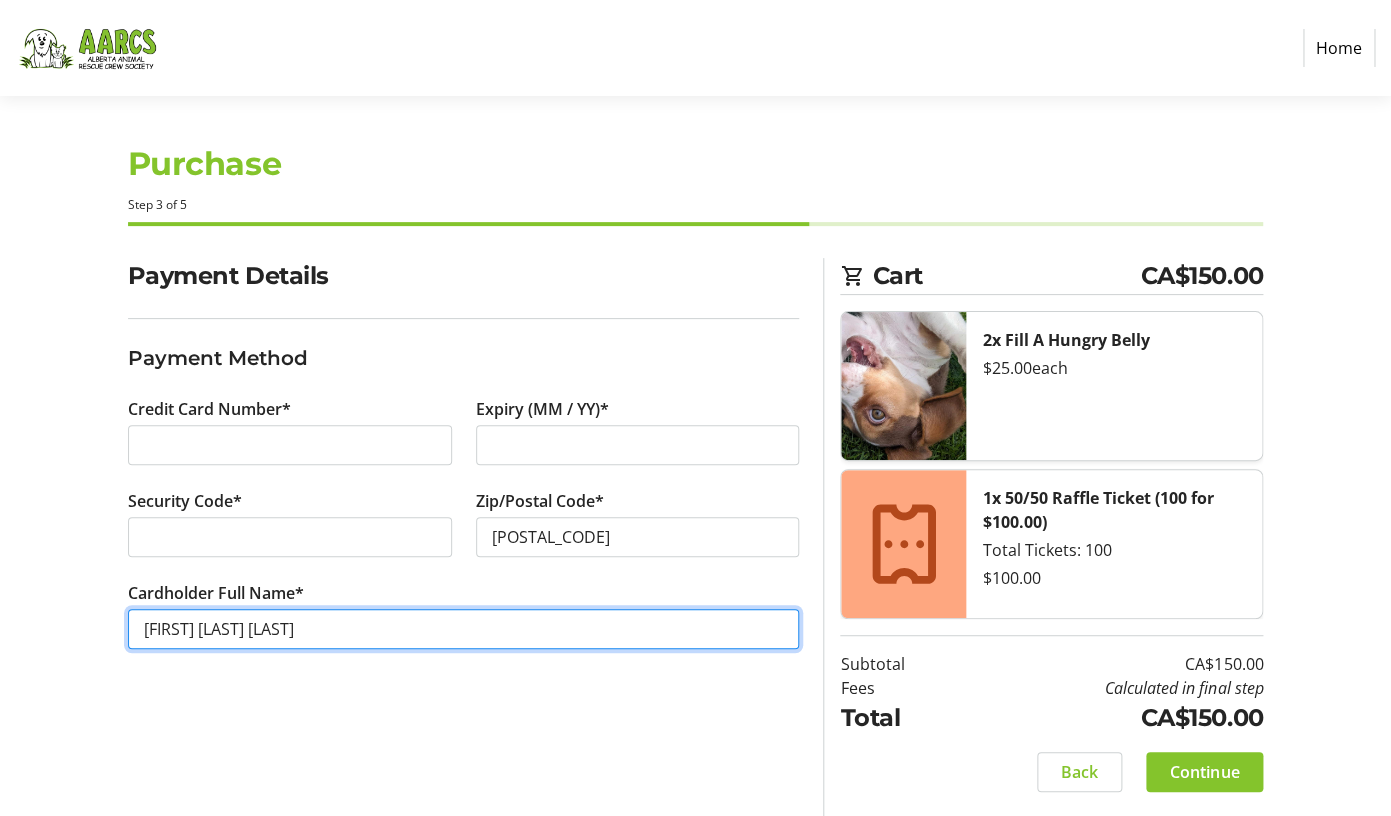 click on "[FIRST] [LAST] [LAST]" at bounding box center (464, 629) 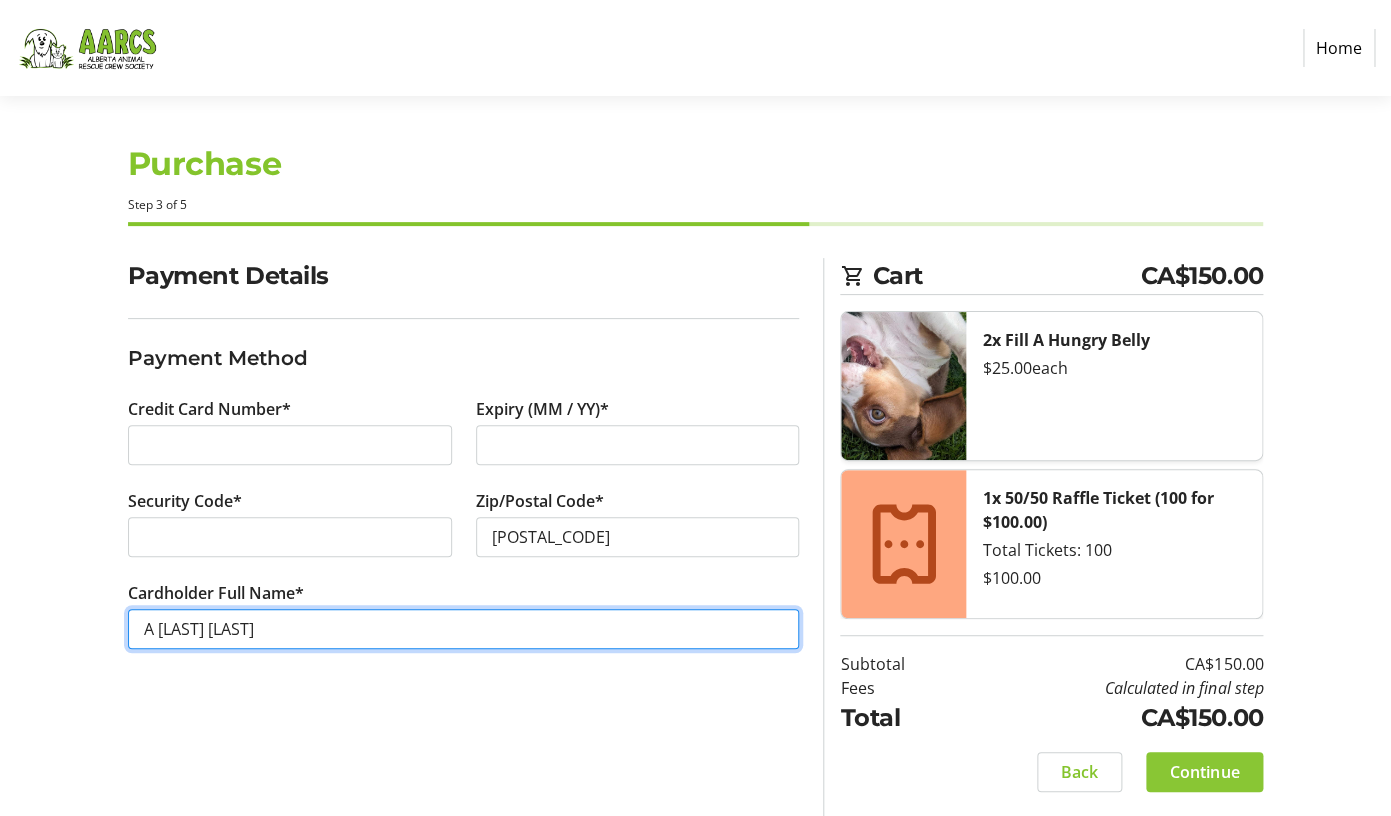 type on "A [LAST] [LAST]" 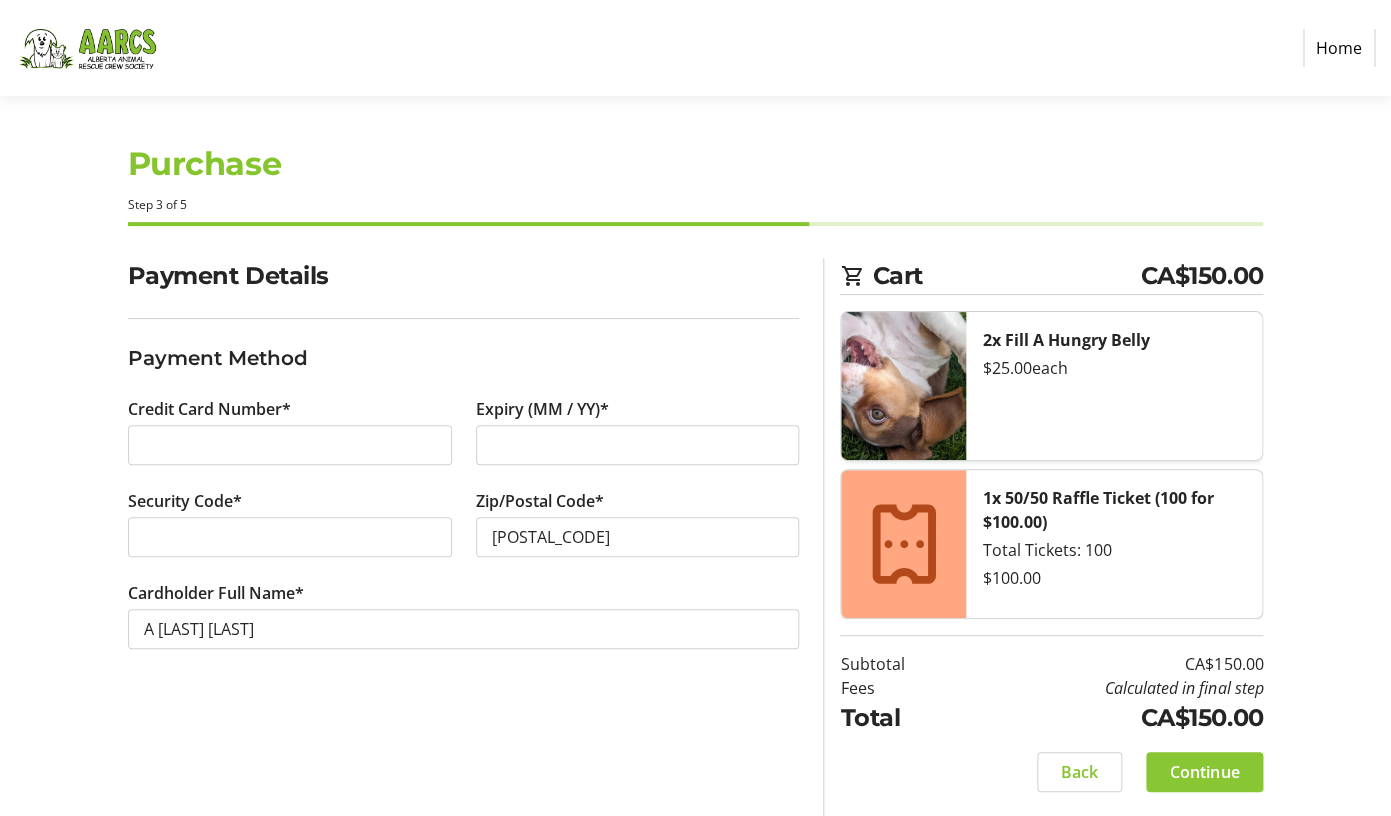 click on "Continue" 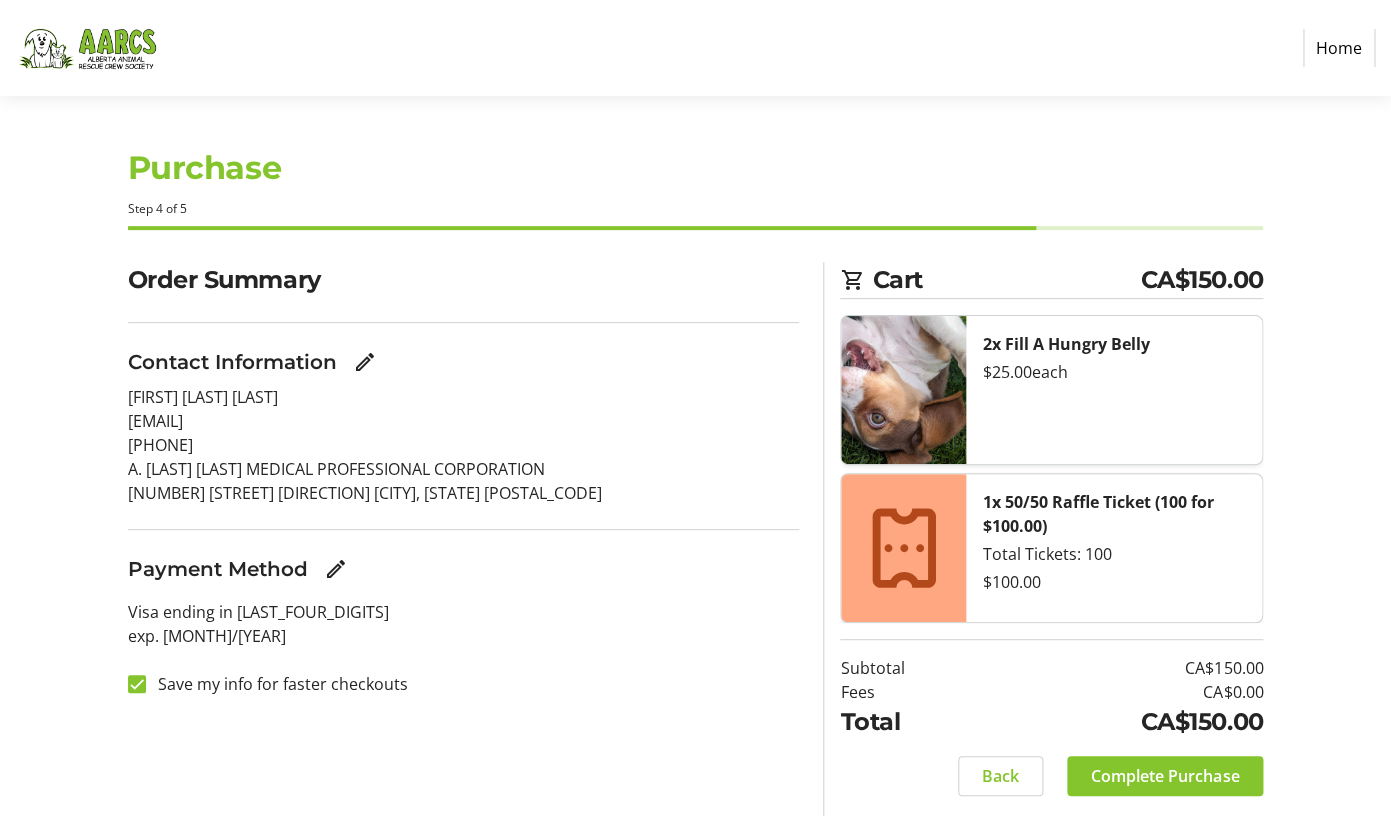 scroll, scrollTop: 56, scrollLeft: 0, axis: vertical 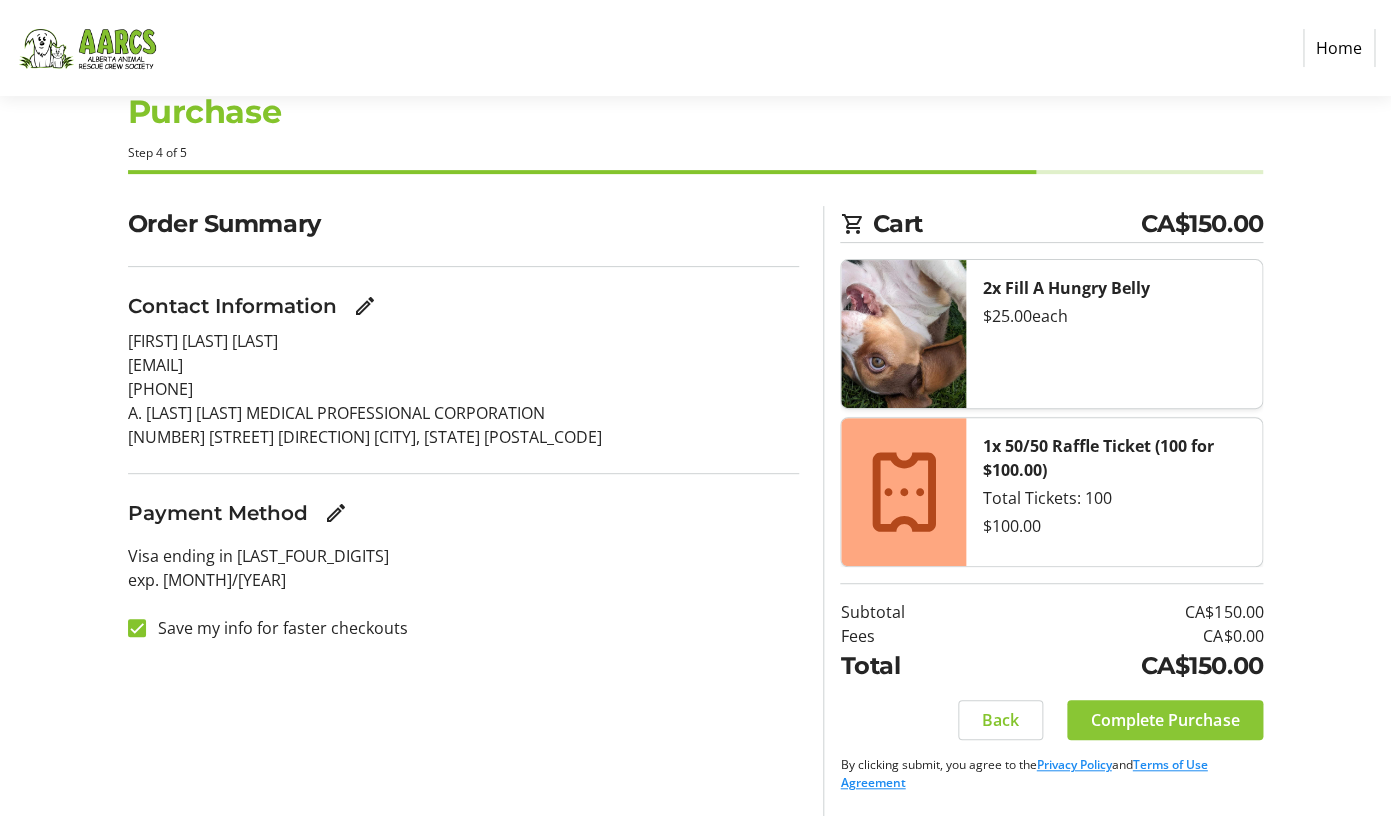 click on "Complete Purchase" 